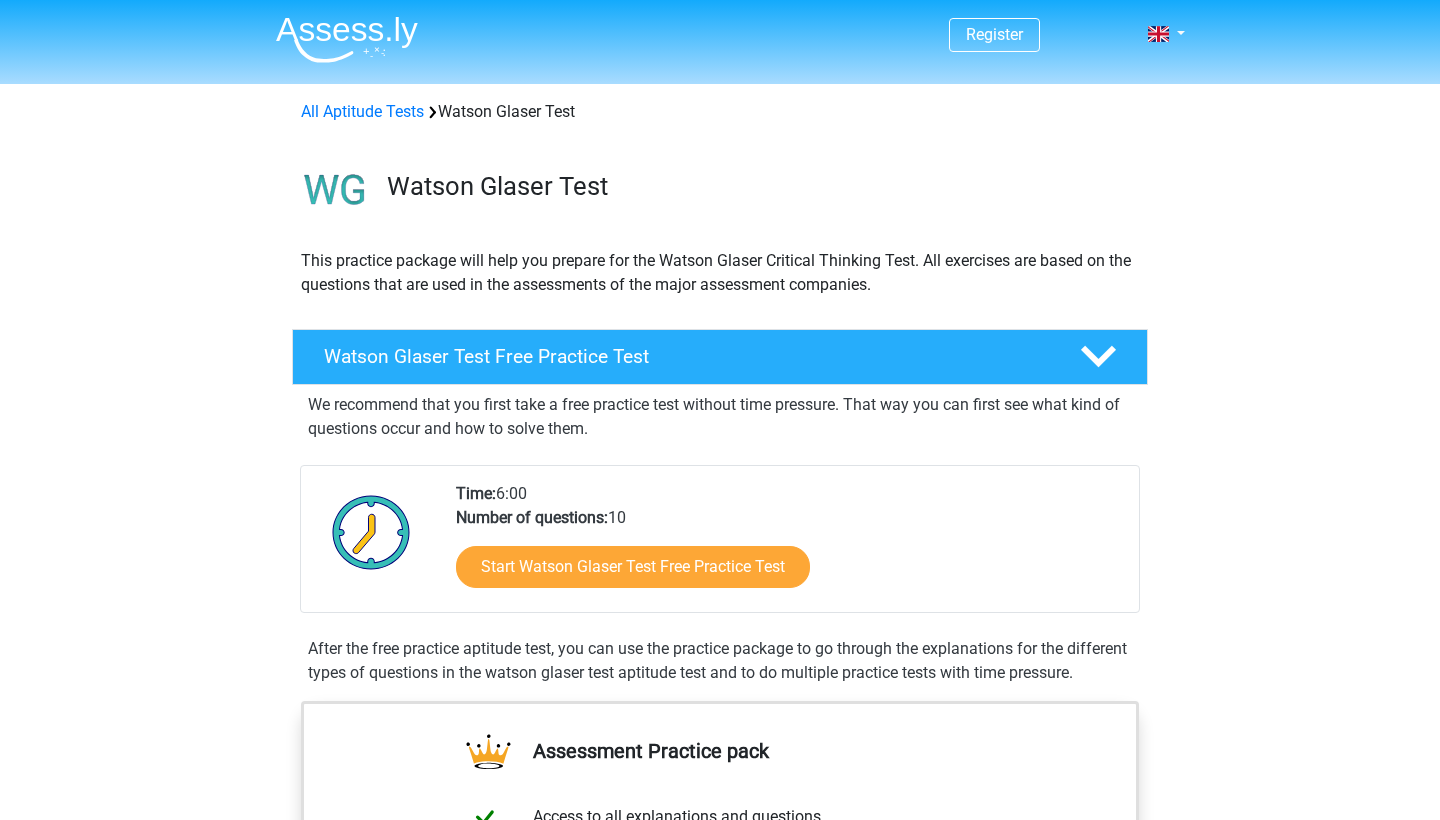 scroll, scrollTop: 0, scrollLeft: 0, axis: both 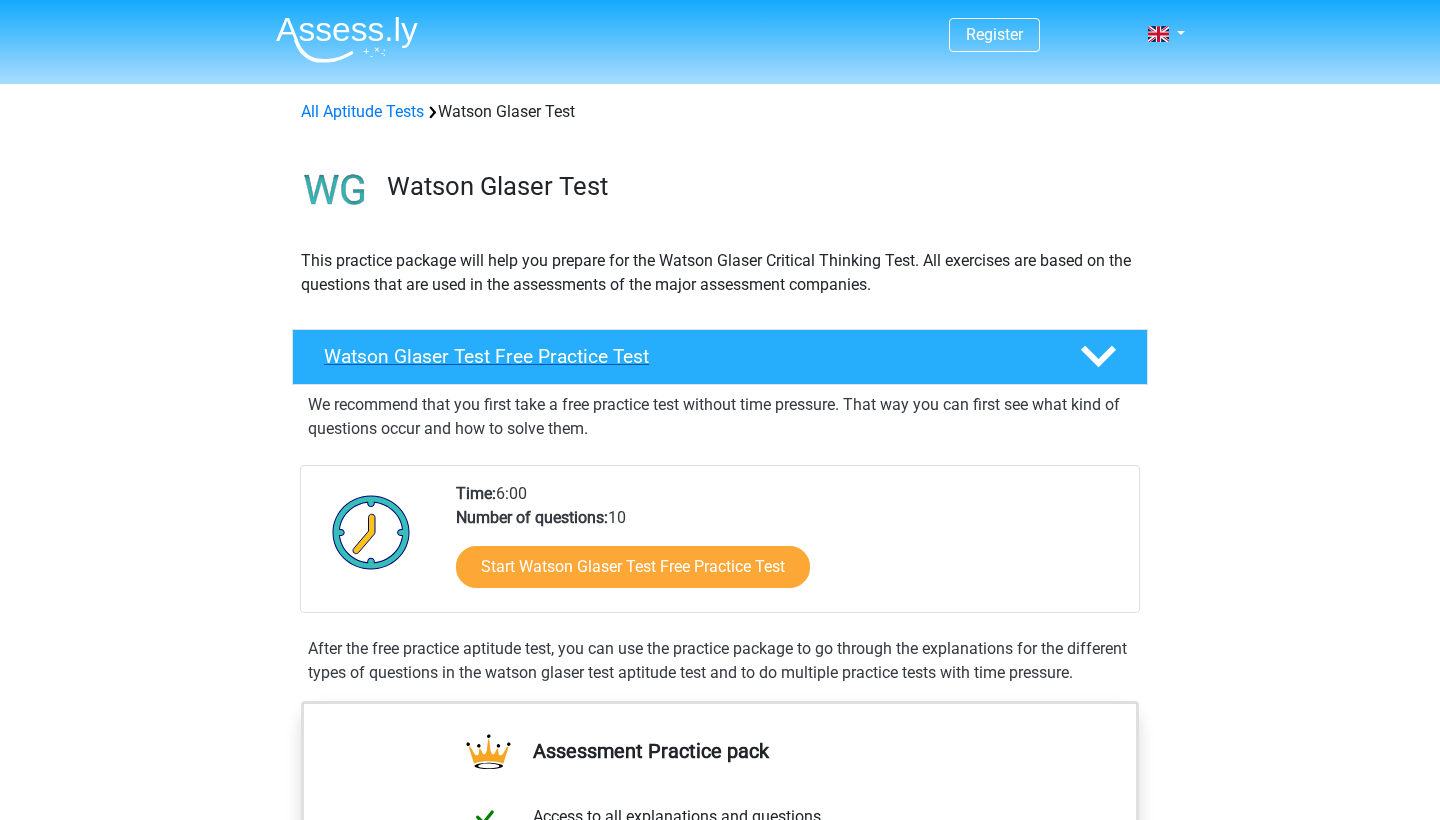 click on "Watson Glaser Test
Free Practice Test" at bounding box center (686, 356) 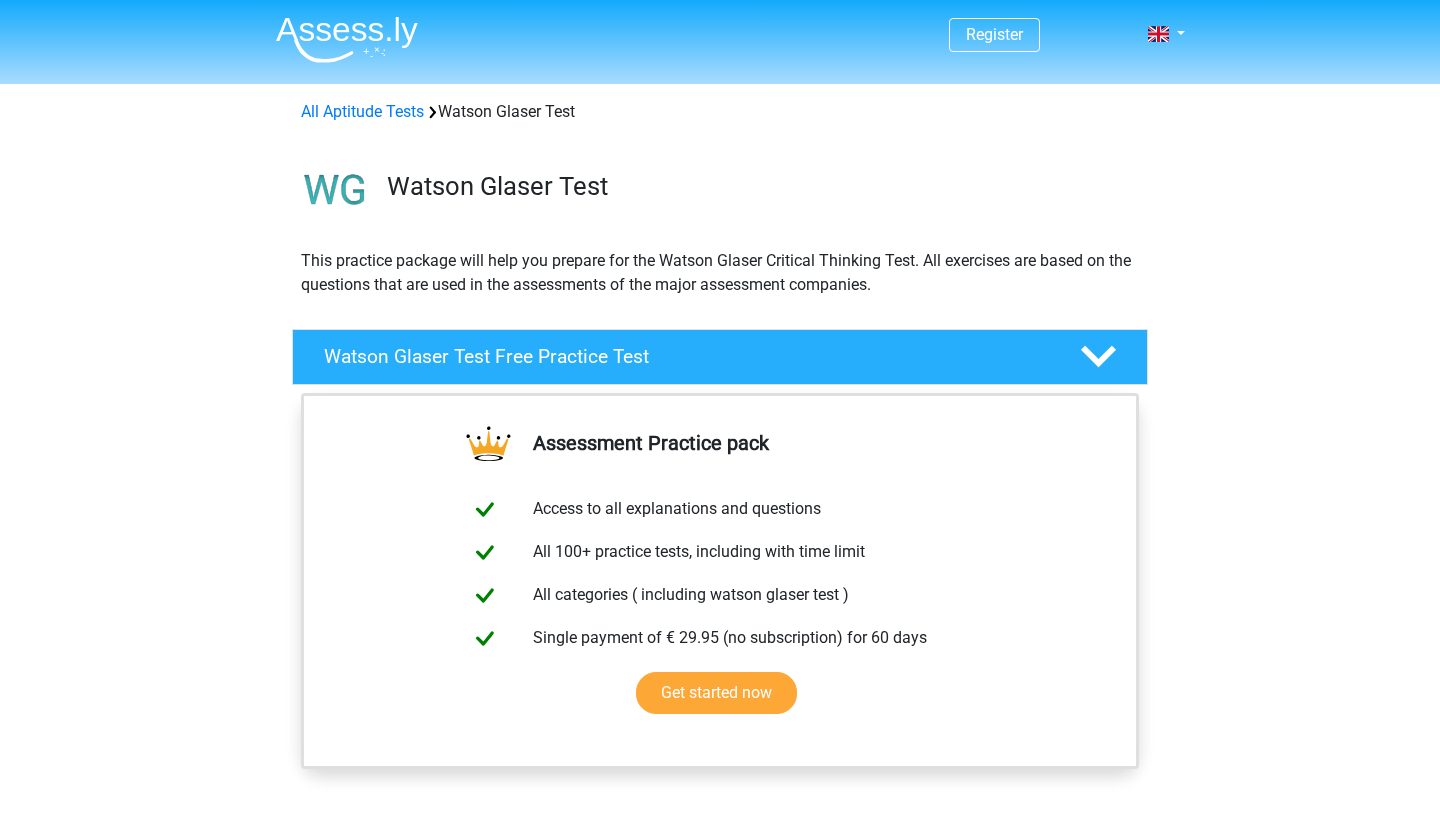 click on "Register
Nederlands
English" at bounding box center (720, 1071) 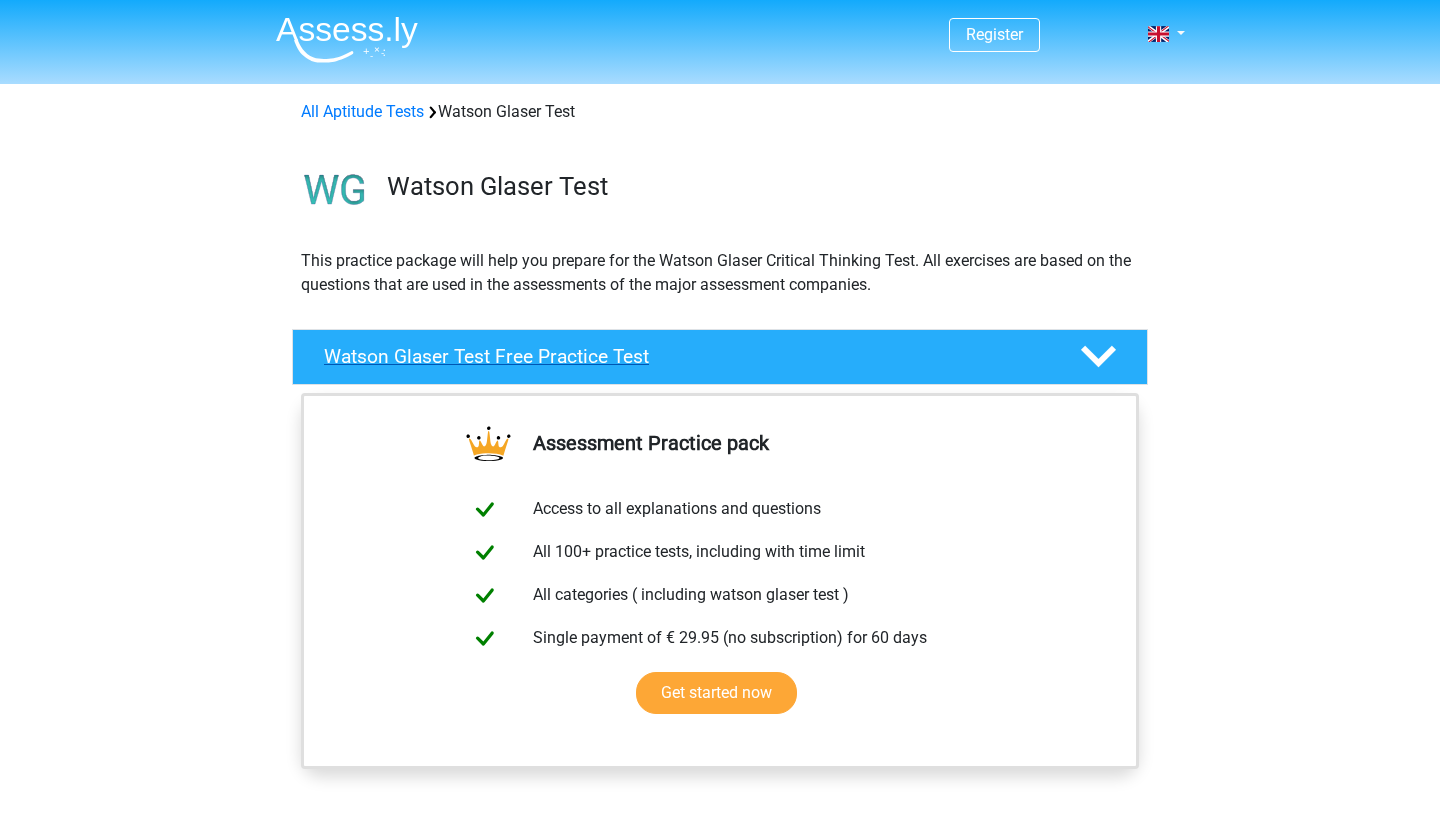 click at bounding box center (1097, 356) 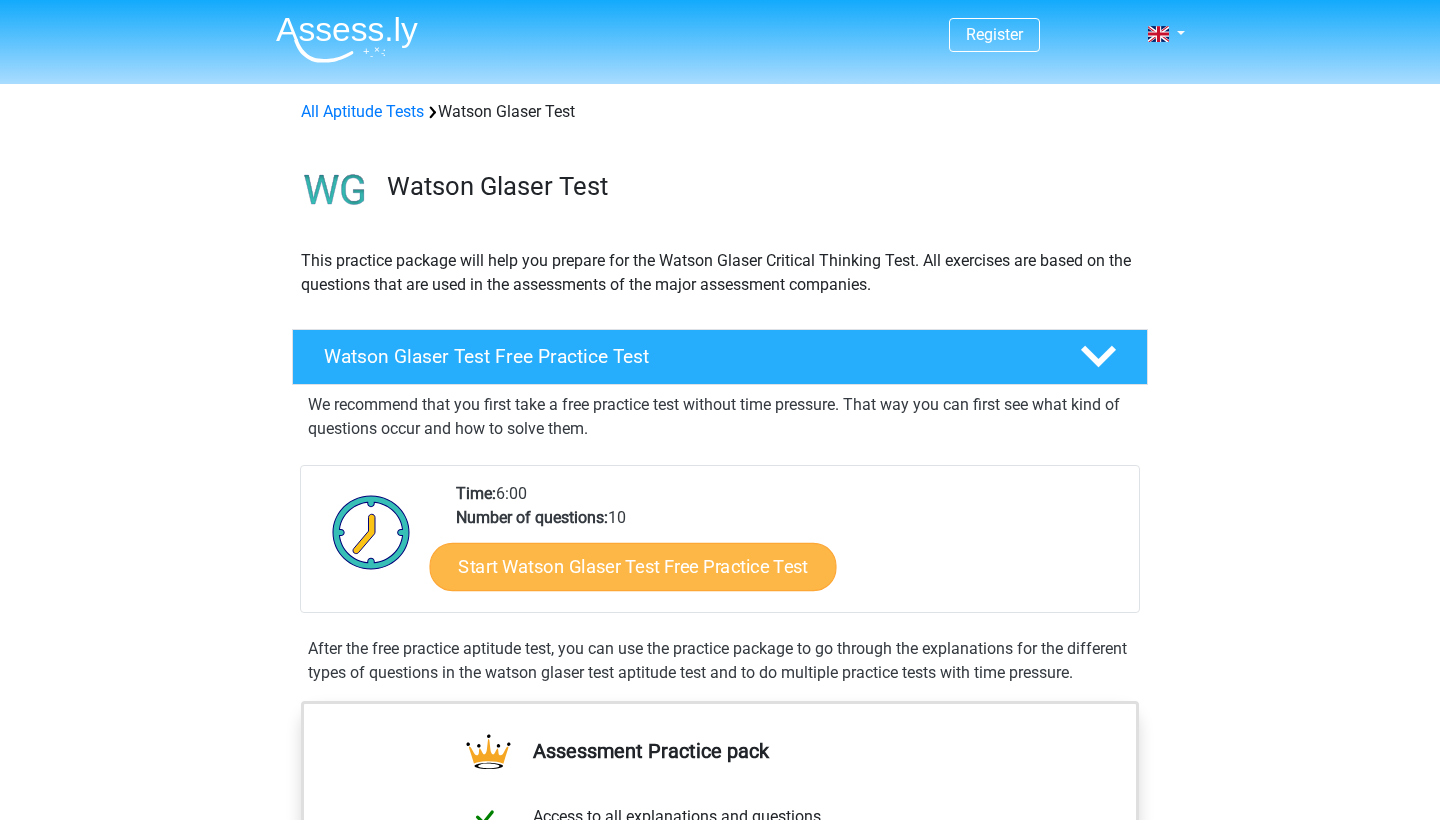 click on "Start Watson Glaser Test
Free Practice Test" at bounding box center (633, 567) 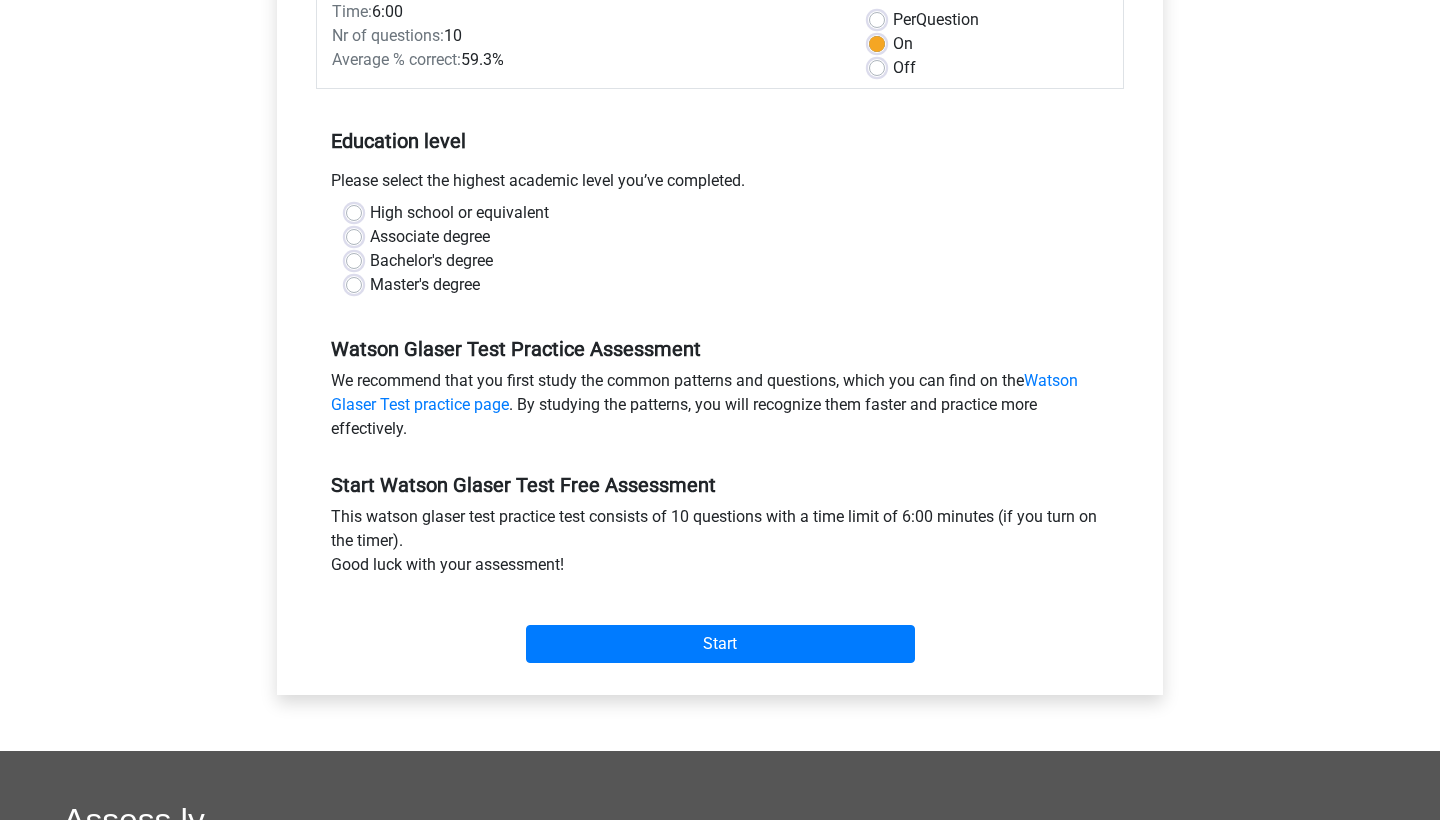 scroll, scrollTop: 302, scrollLeft: 0, axis: vertical 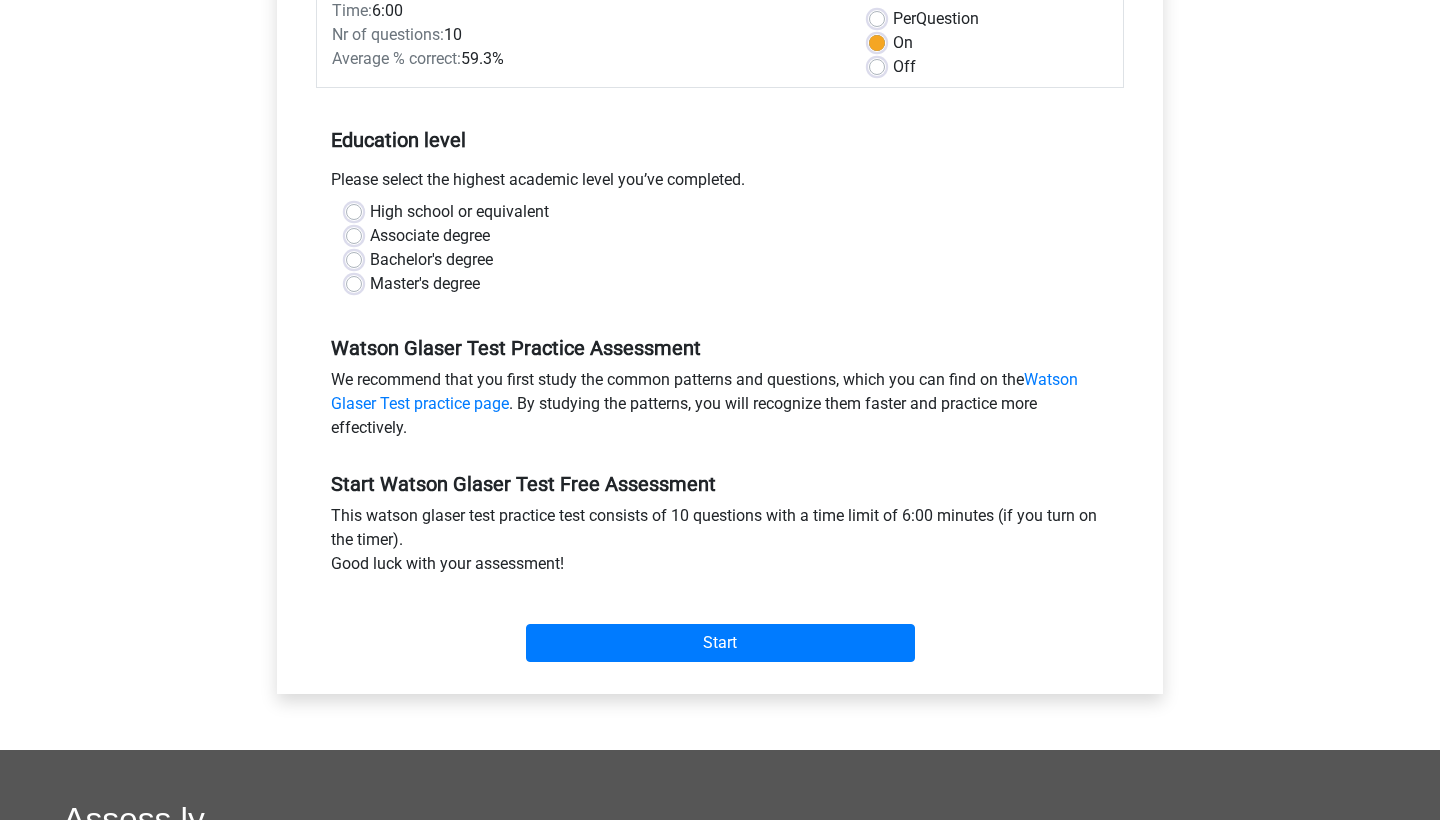 click on "High school or equivalent" at bounding box center [459, 212] 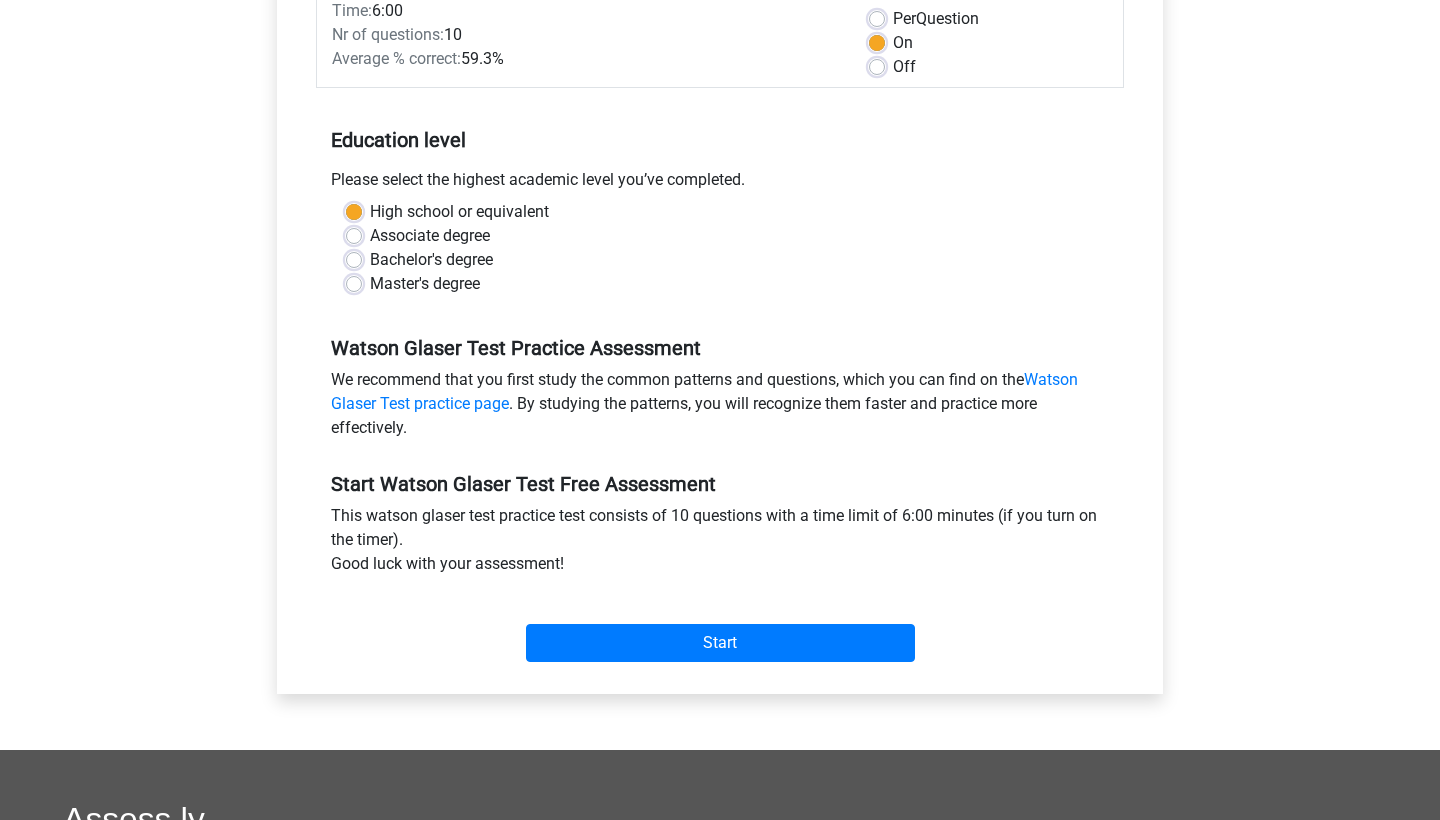 click on "Start" at bounding box center [720, 627] 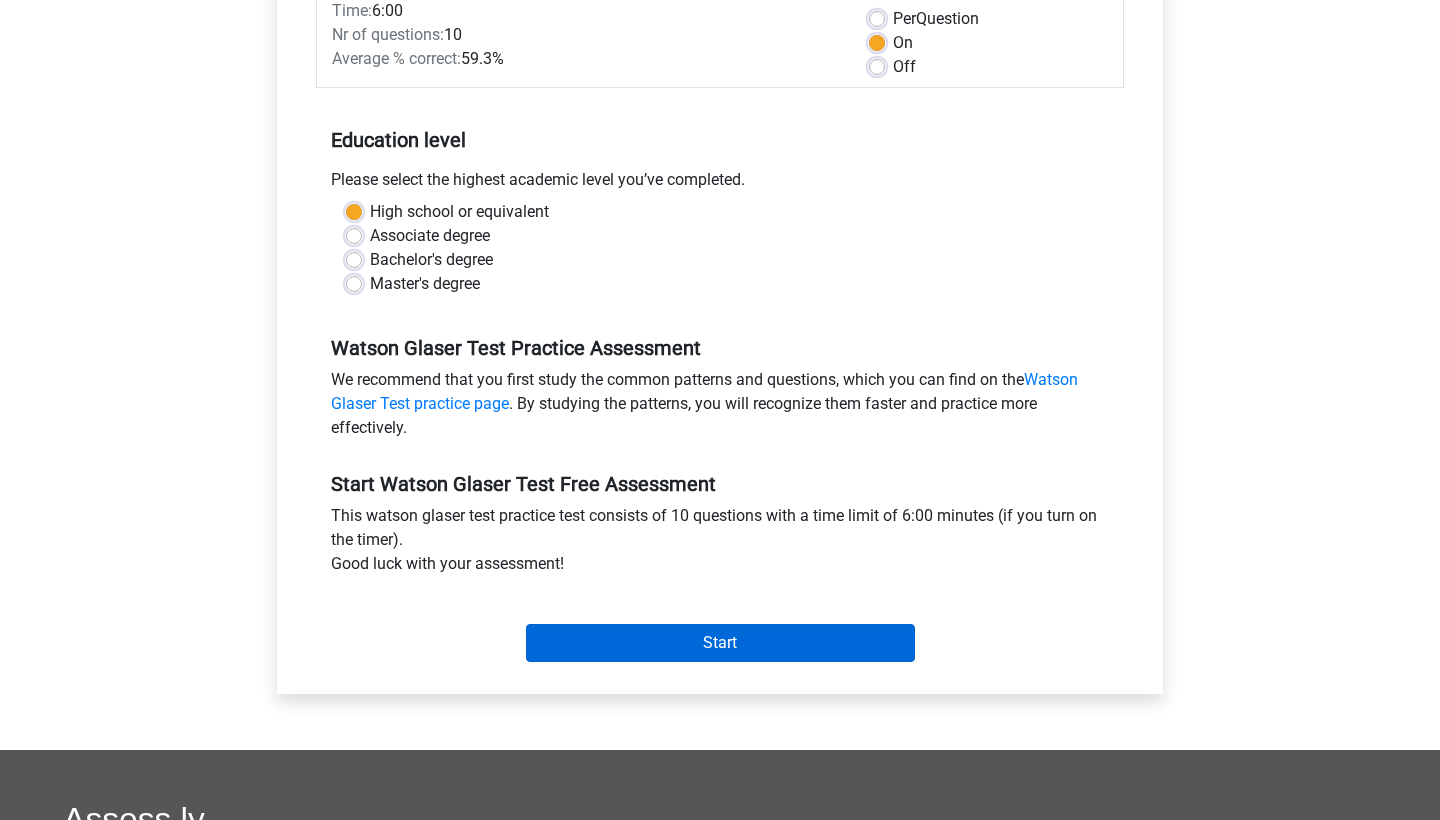 click on "Start" at bounding box center (720, 643) 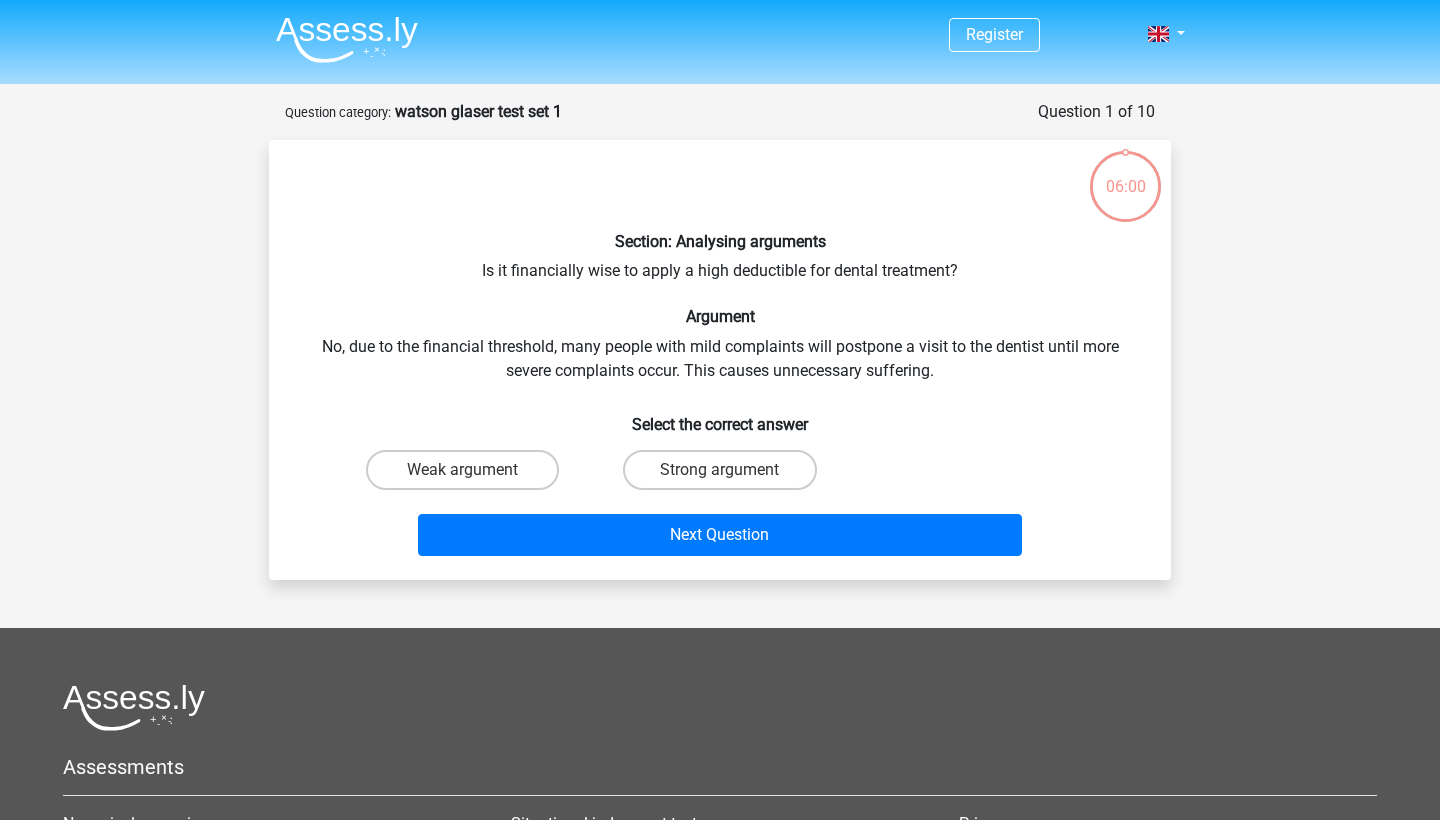 scroll, scrollTop: 0, scrollLeft: 0, axis: both 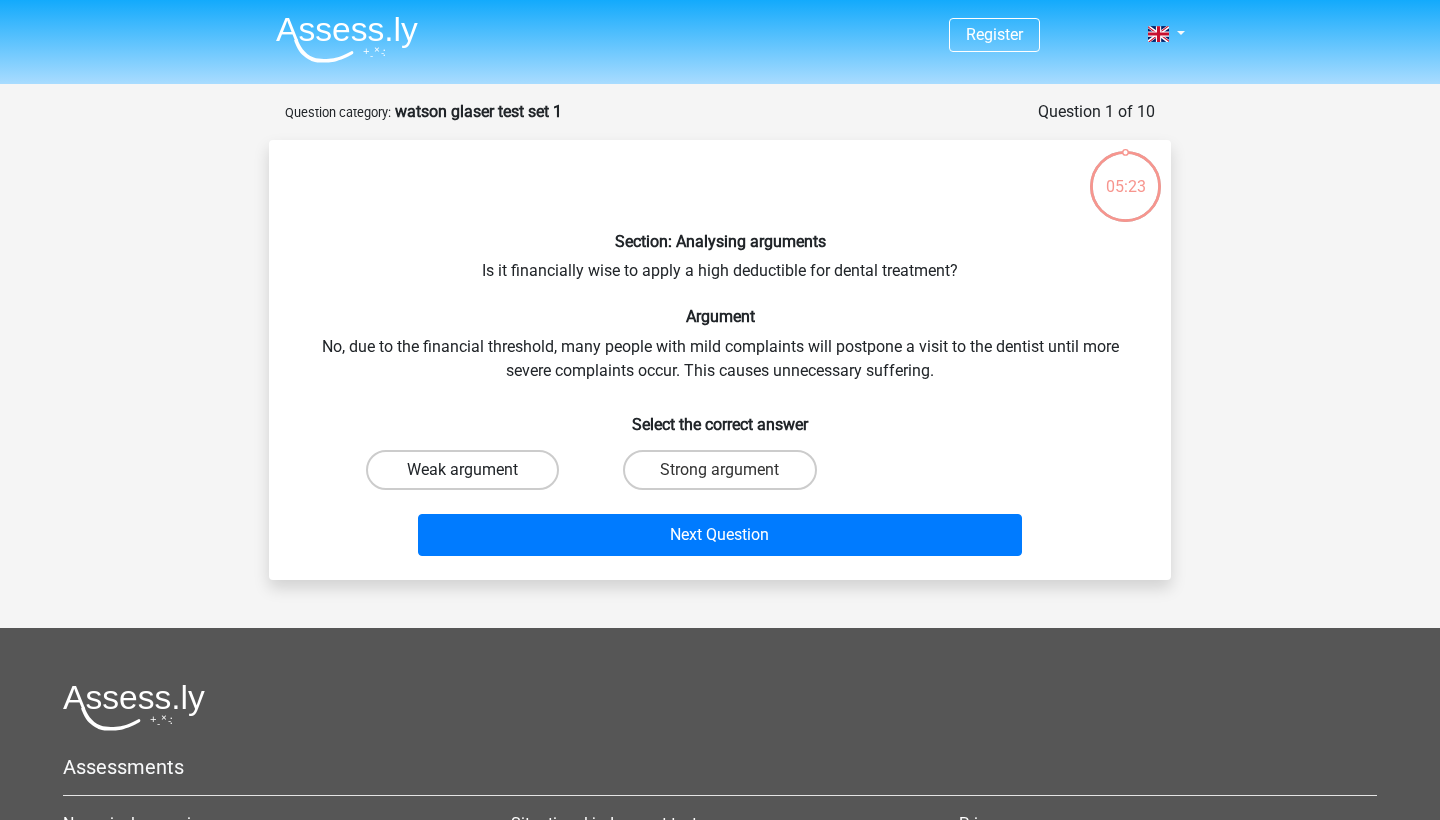 click on "Weak argument" at bounding box center (462, 470) 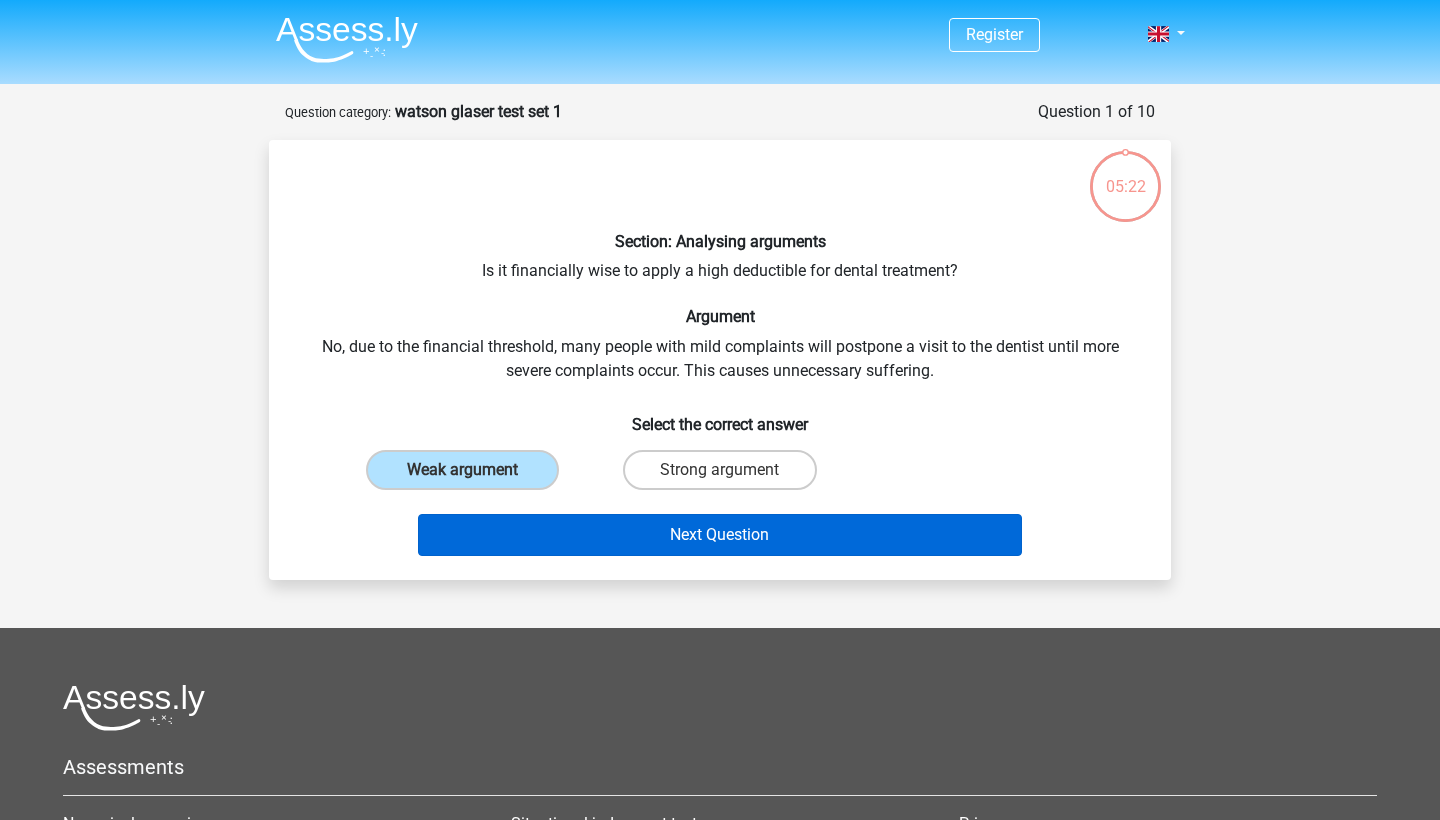click on "Next Question" at bounding box center [720, 535] 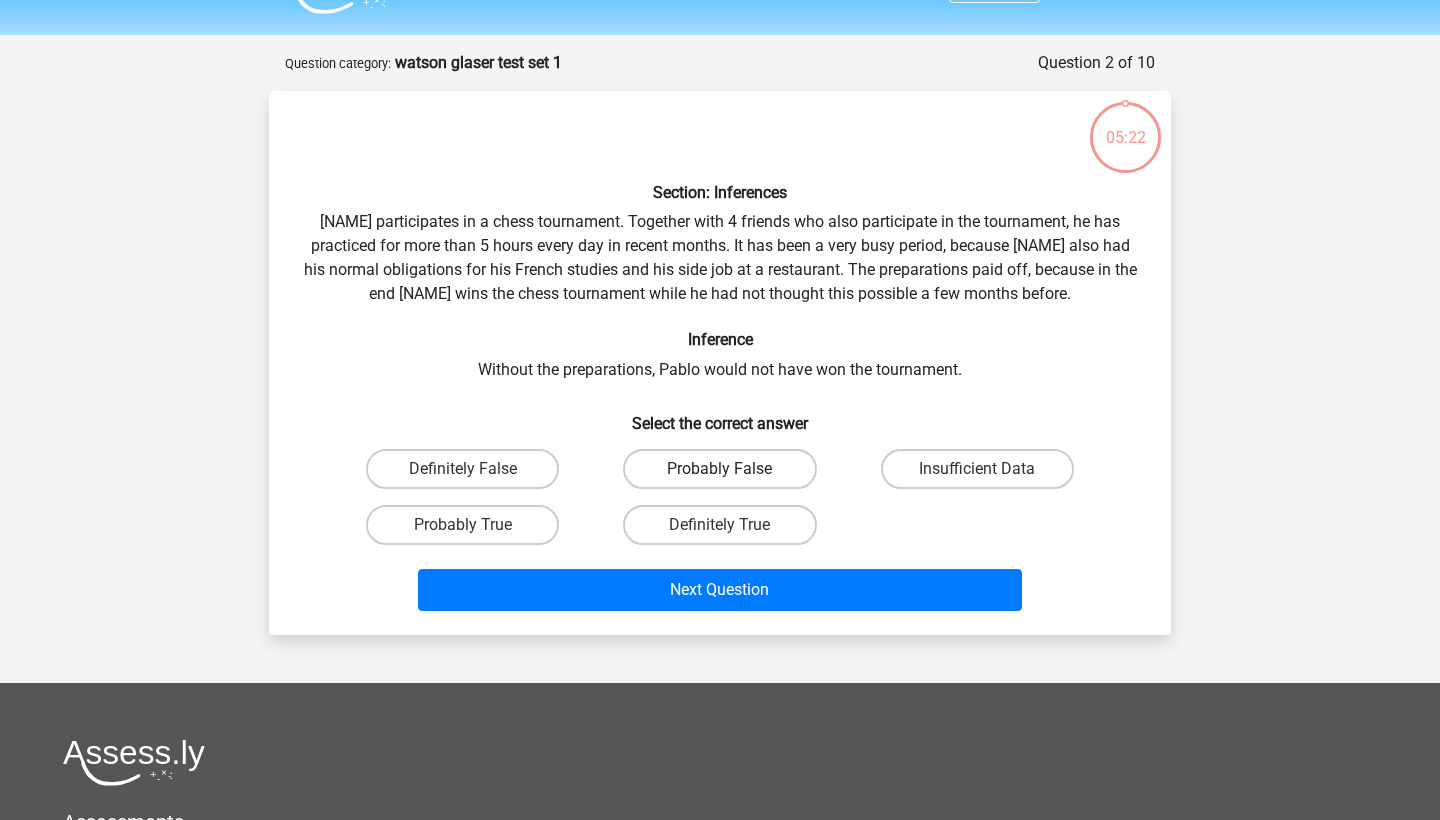 scroll, scrollTop: 42, scrollLeft: 0, axis: vertical 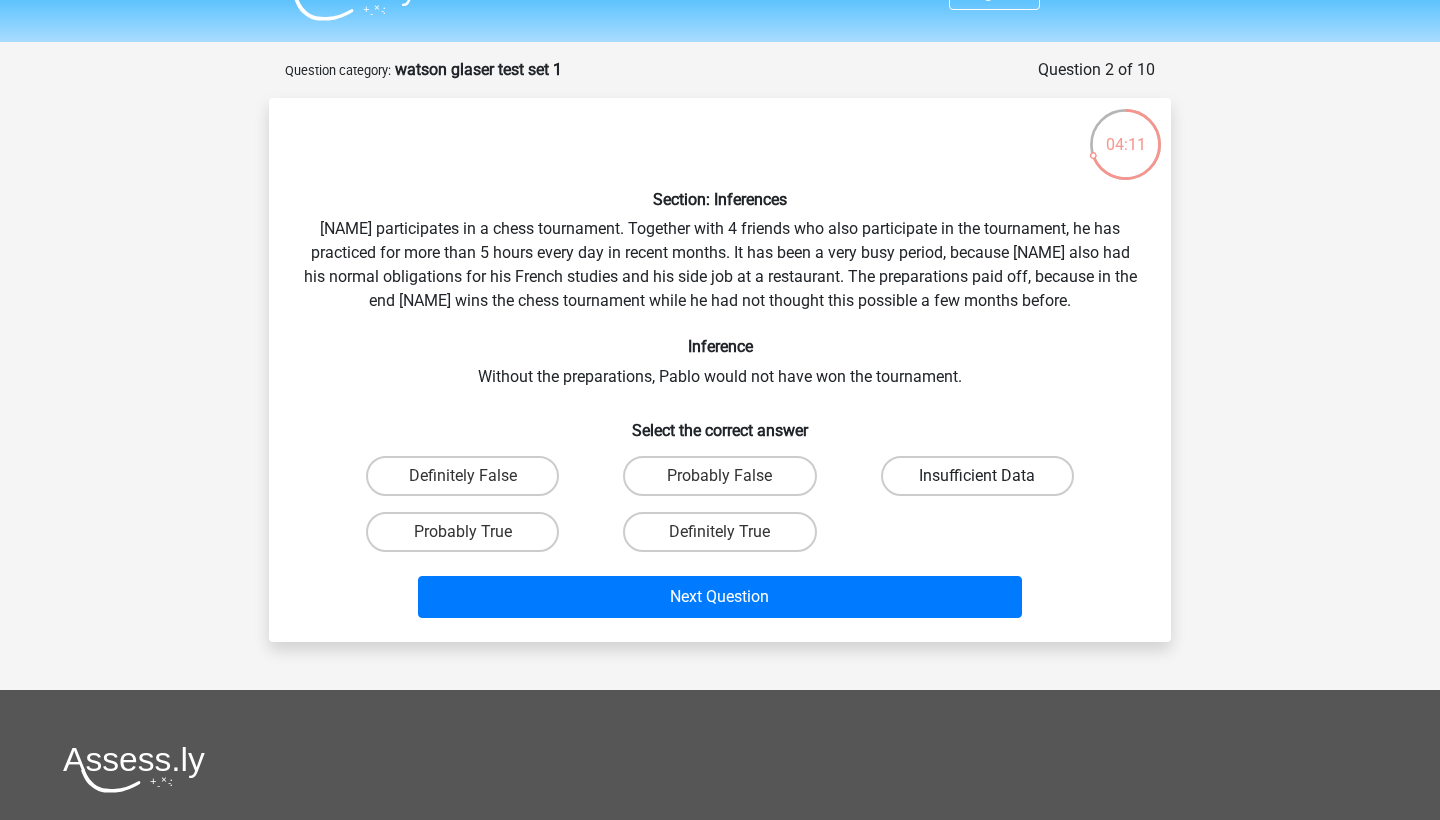 click on "Insufficient Data" at bounding box center [977, 476] 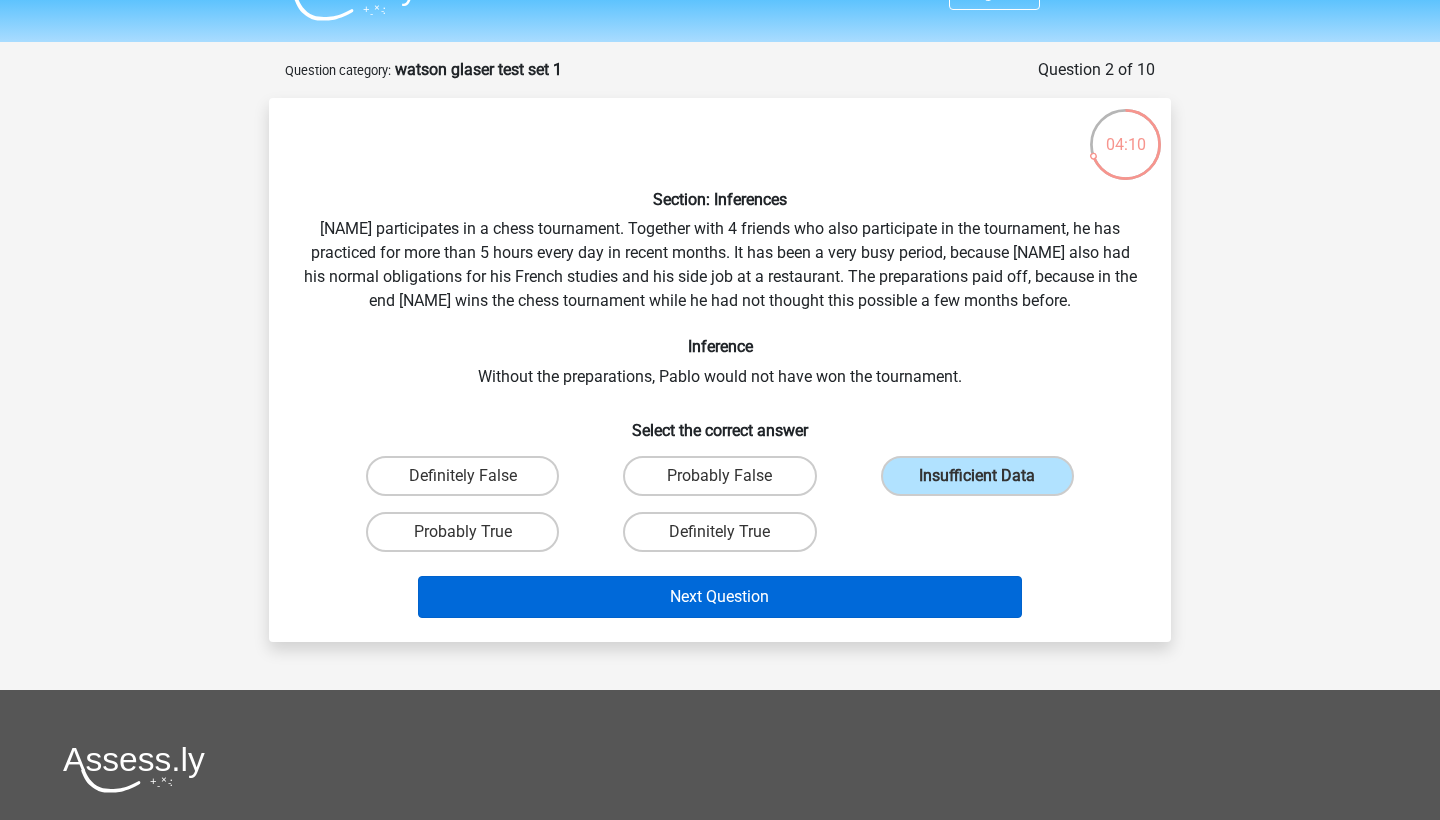 click on "Next Question" at bounding box center (720, 597) 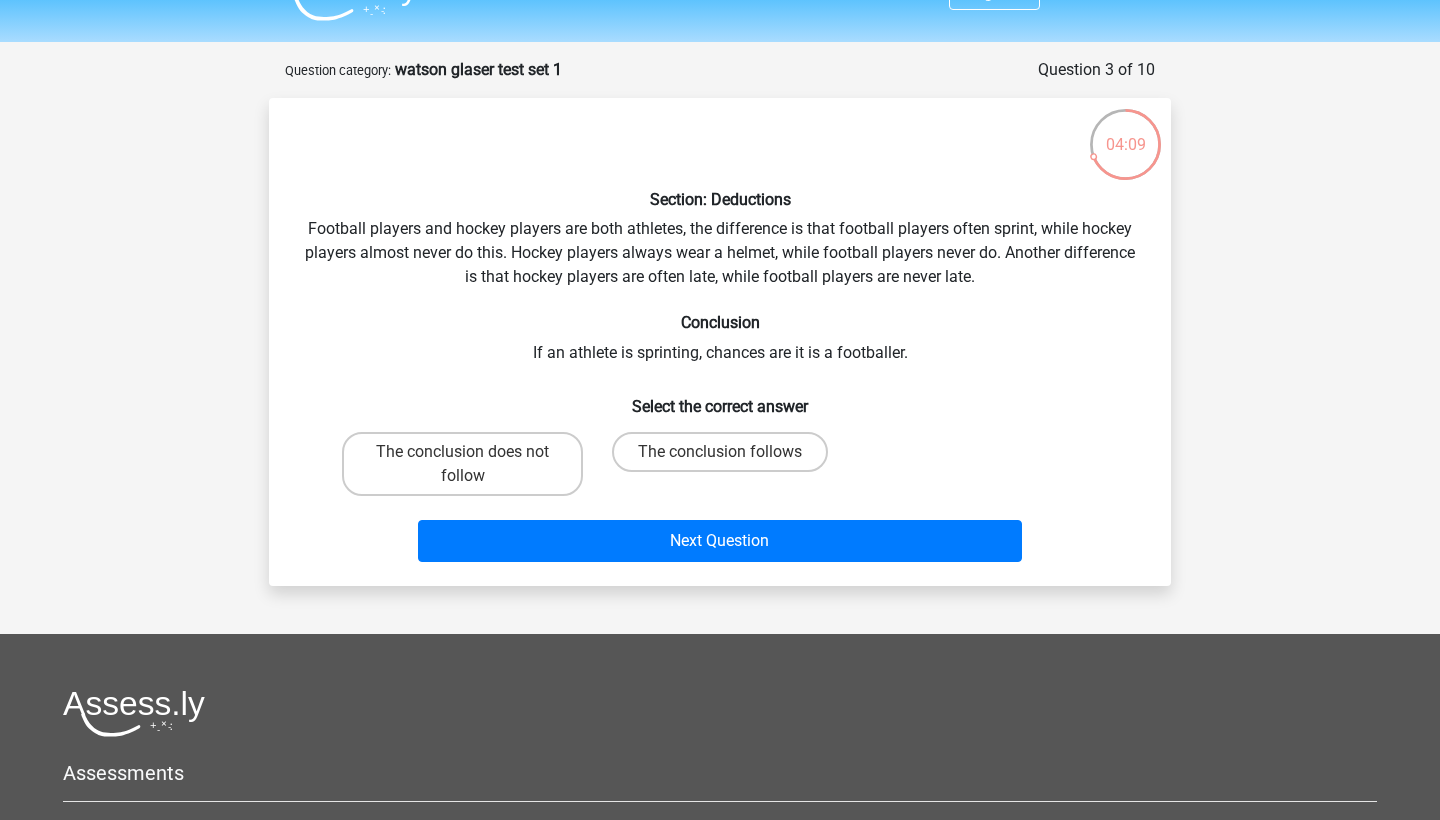 scroll, scrollTop: 100, scrollLeft: 0, axis: vertical 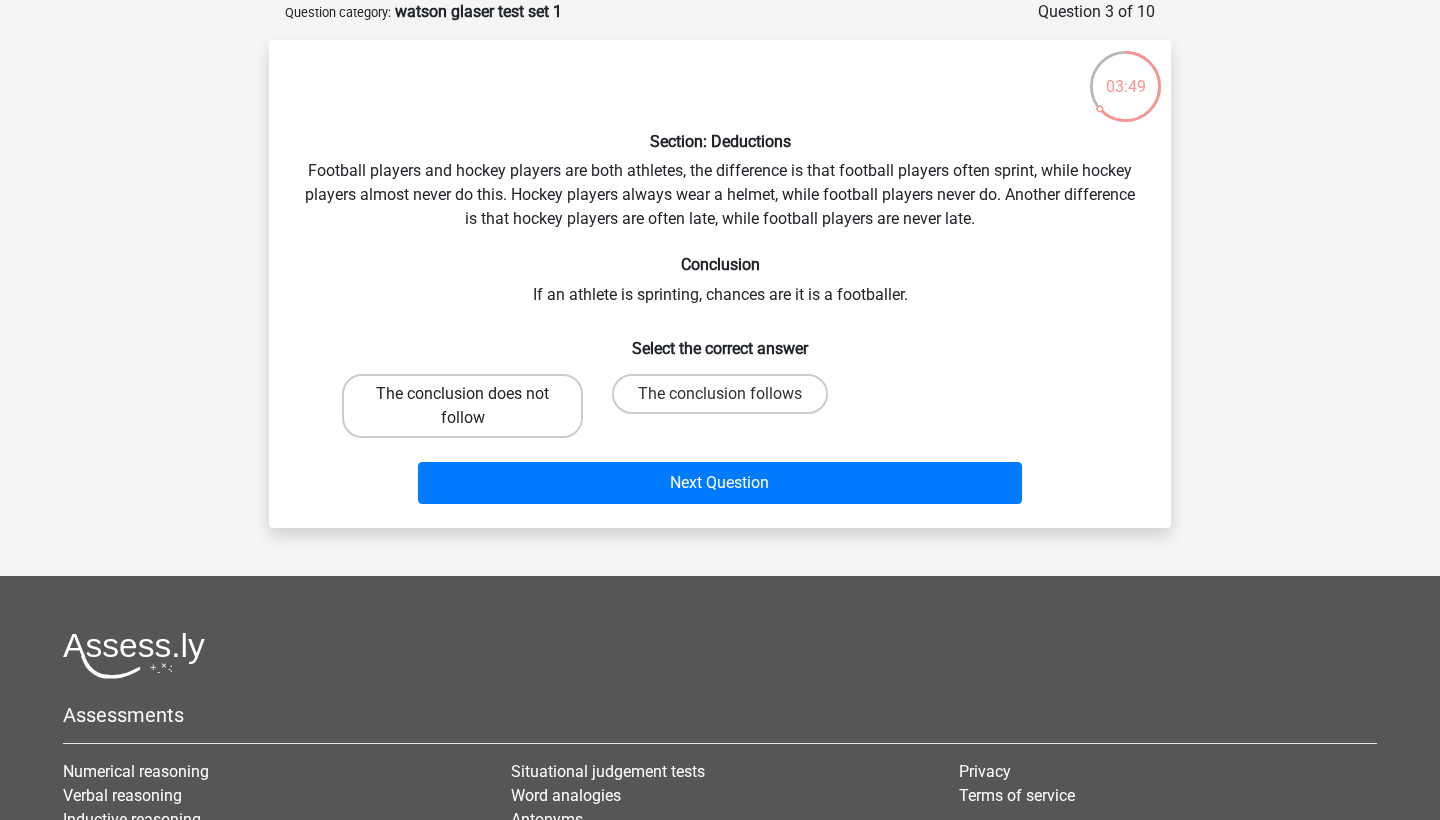 click on "The conclusion does not follow" at bounding box center [462, 406] 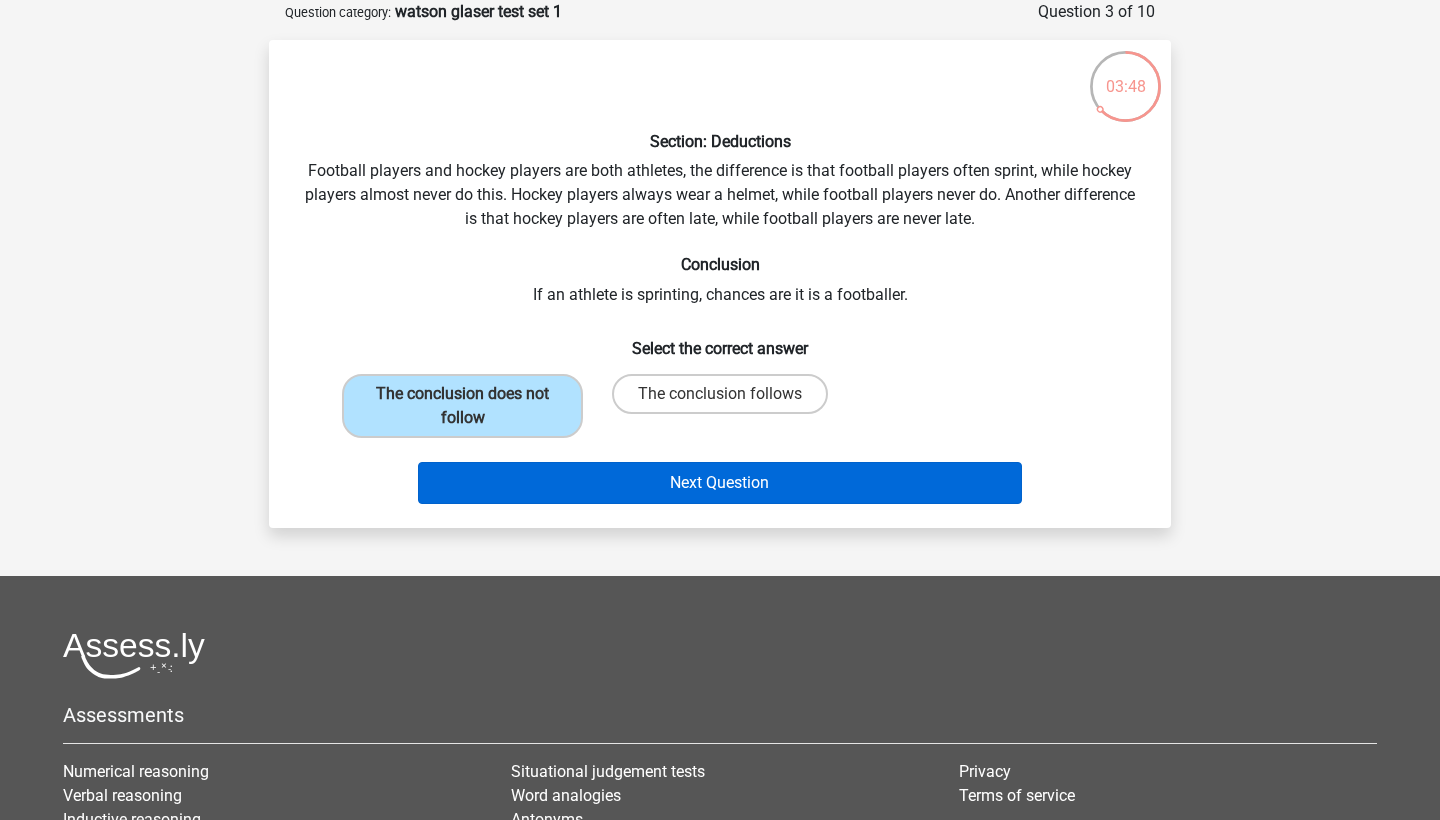 click on "Next Question" at bounding box center (720, 483) 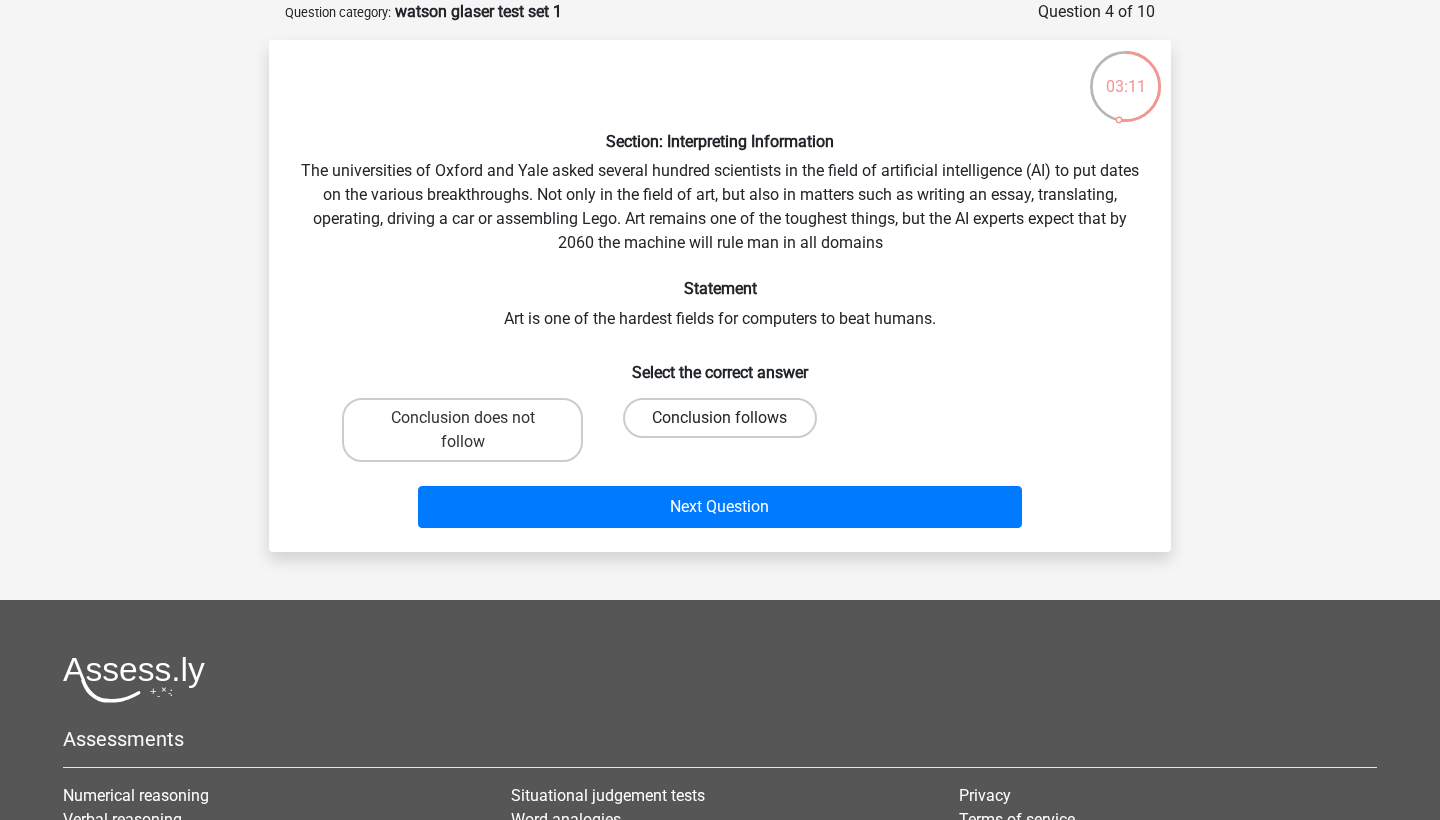 click on "Conclusion follows" at bounding box center [719, 418] 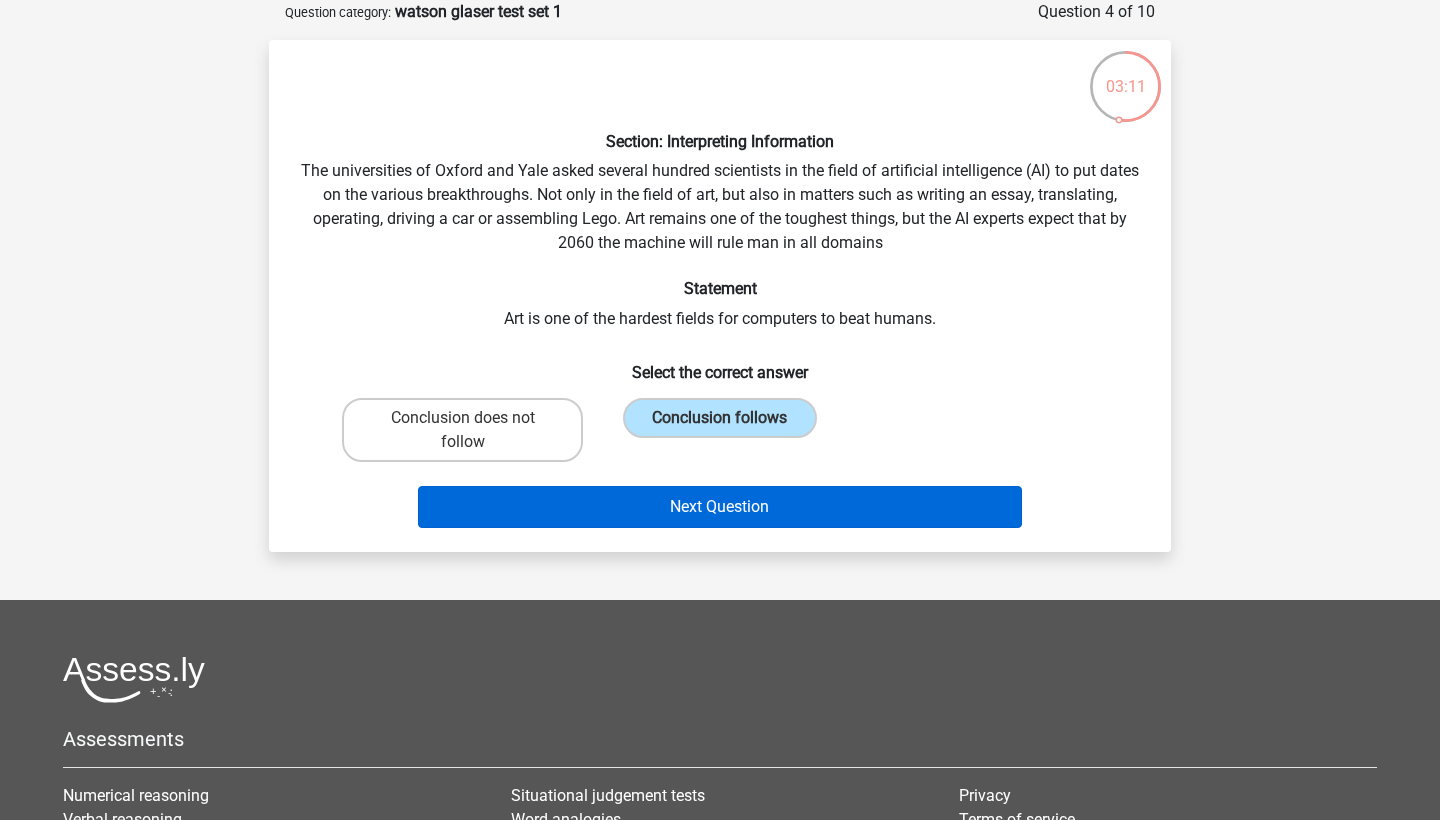click on "Next Question" at bounding box center [720, 507] 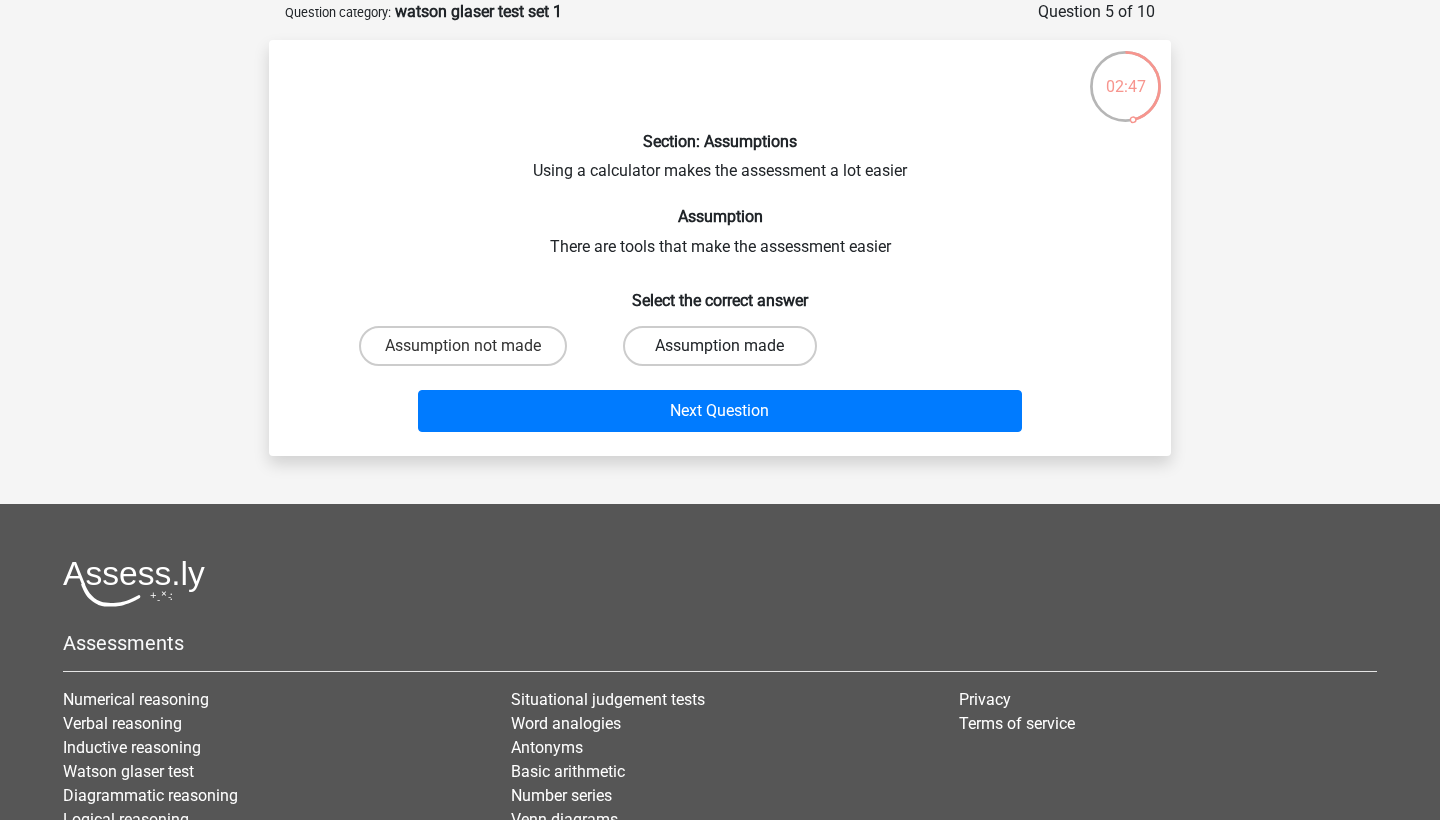 click on "Assumption made" at bounding box center [719, 346] 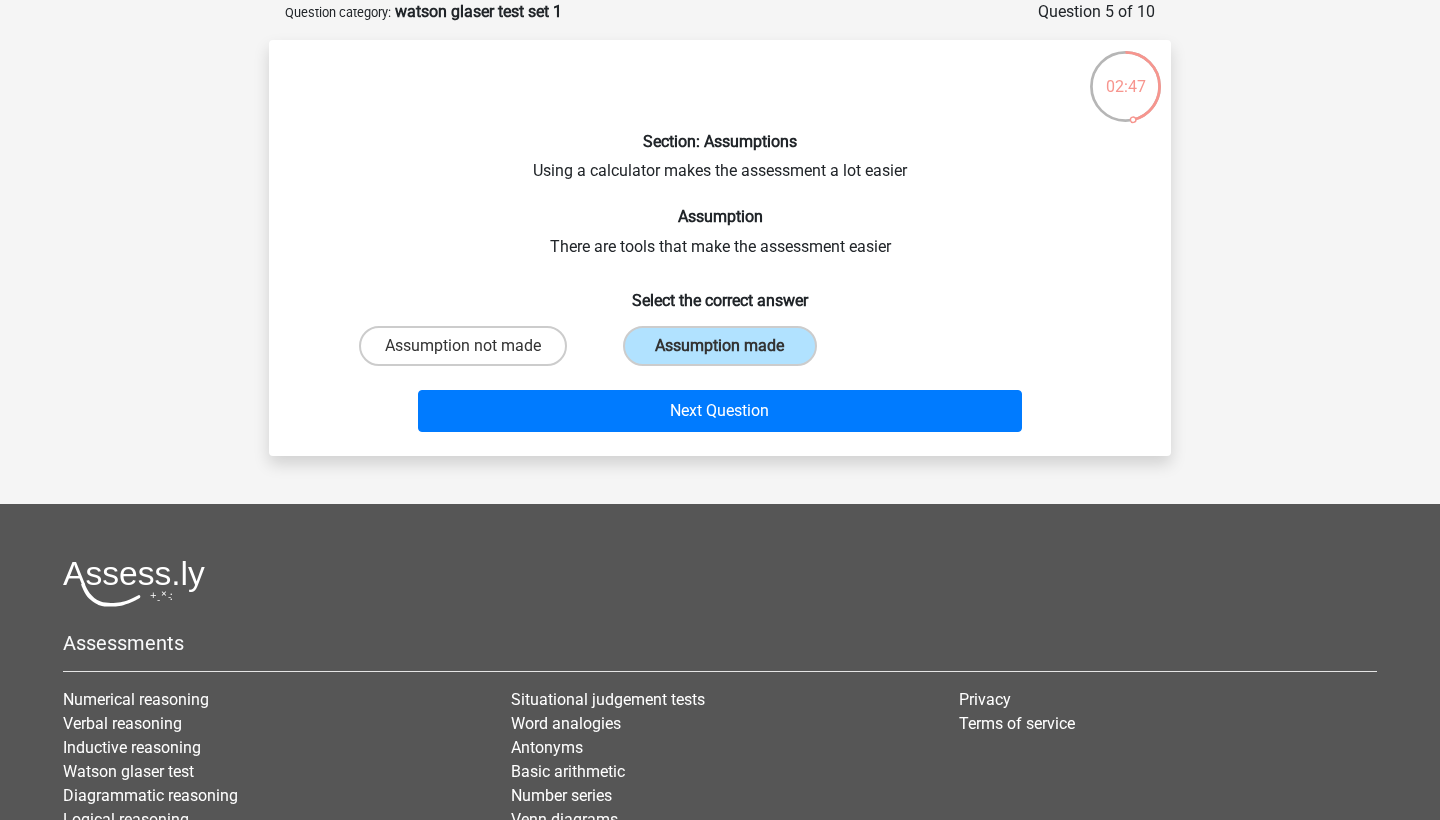 click on "Next Question" at bounding box center (720, 407) 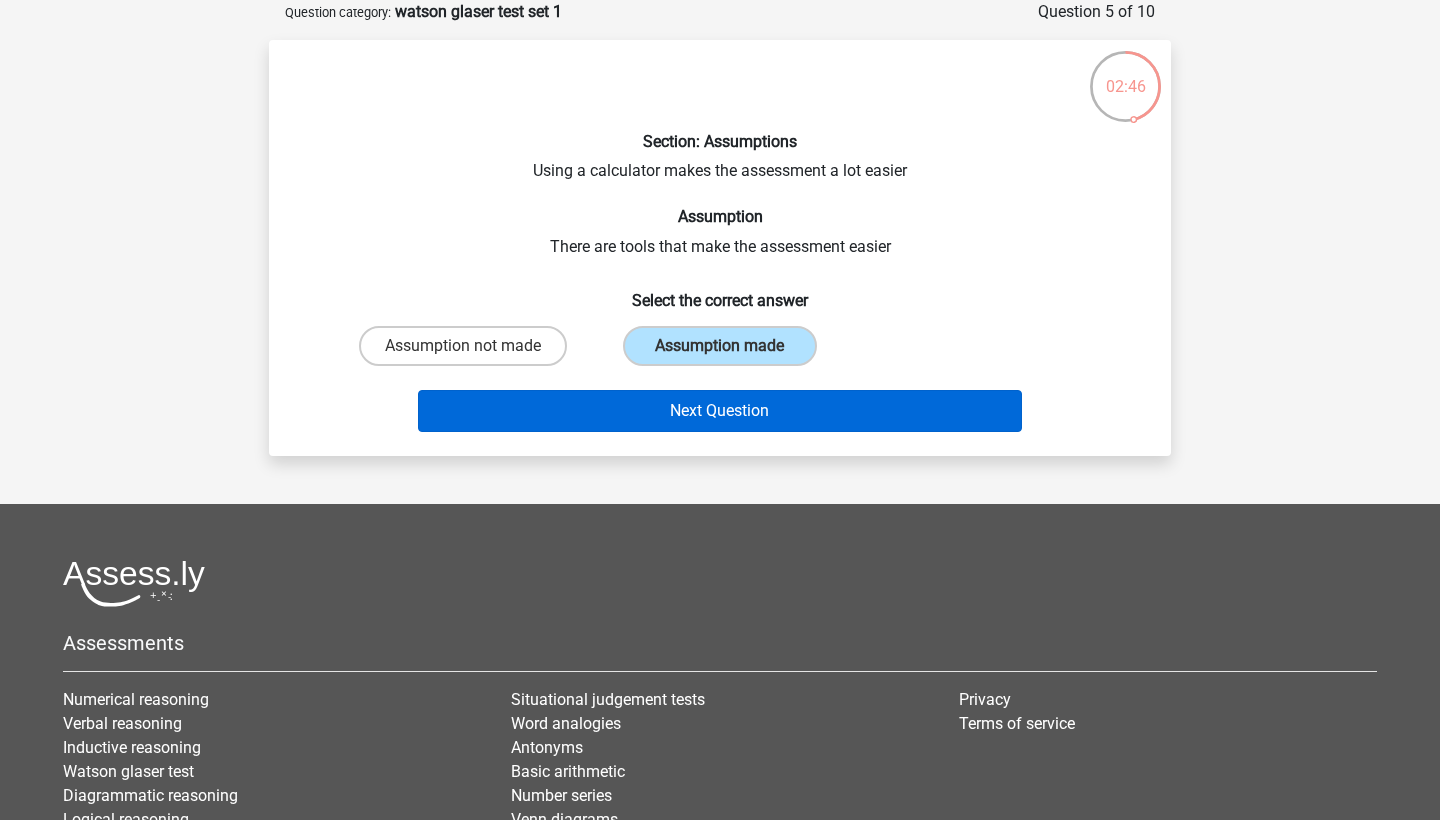 click on "Next Question" at bounding box center (720, 411) 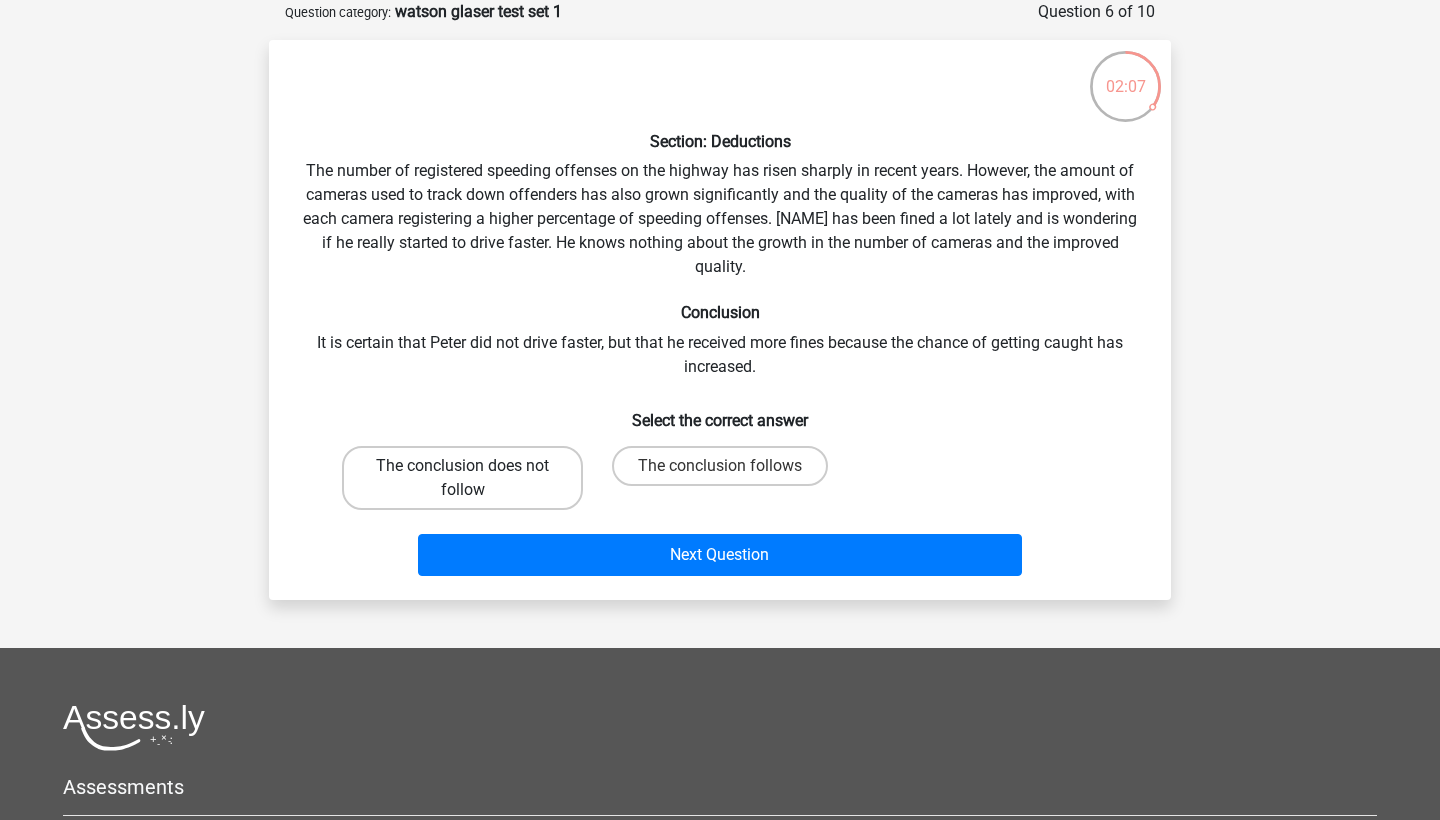 click on "The conclusion does not follow" at bounding box center [462, 478] 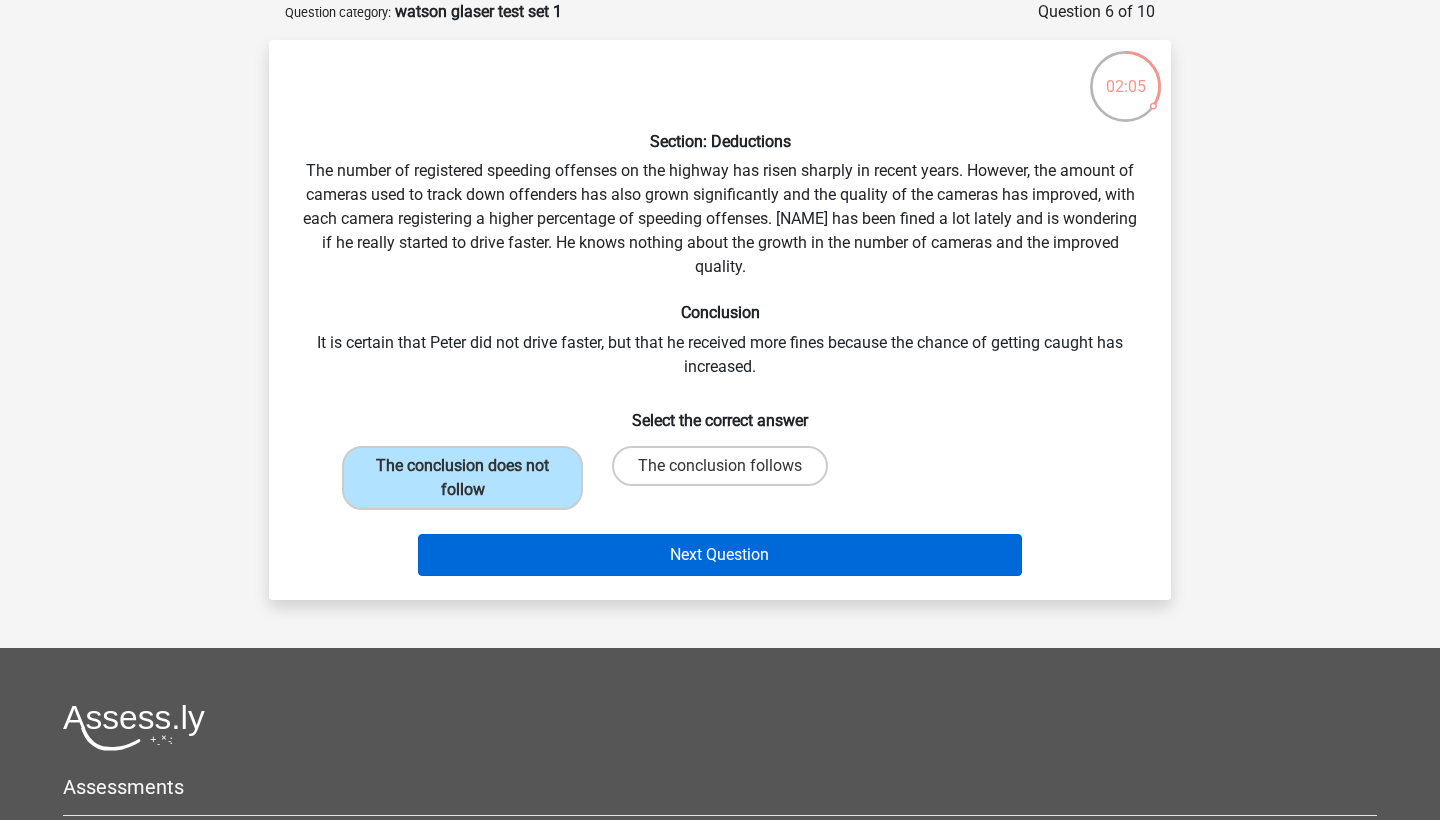 click on "Next Question" at bounding box center [720, 555] 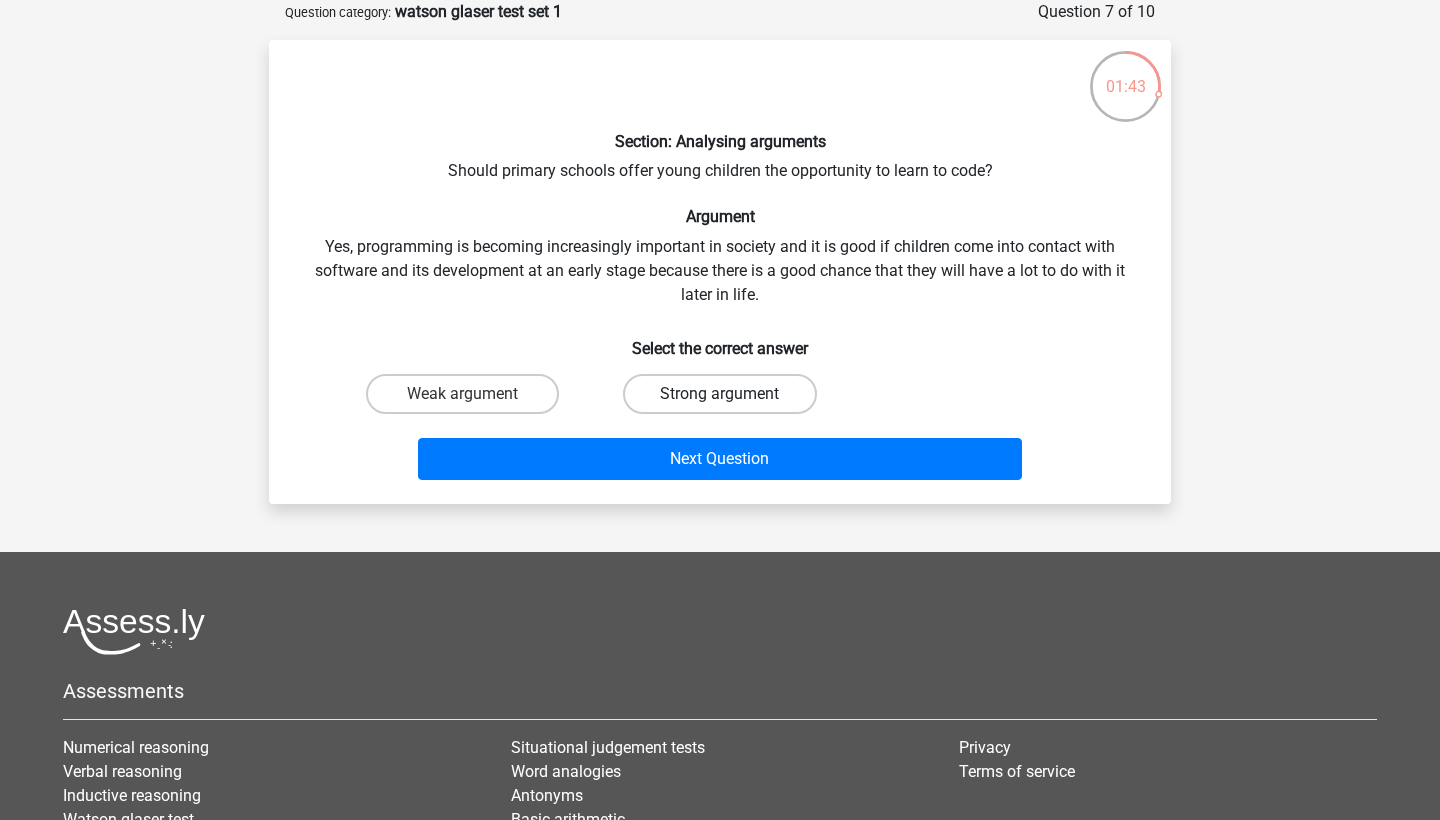 click on "Strong argument" at bounding box center [719, 394] 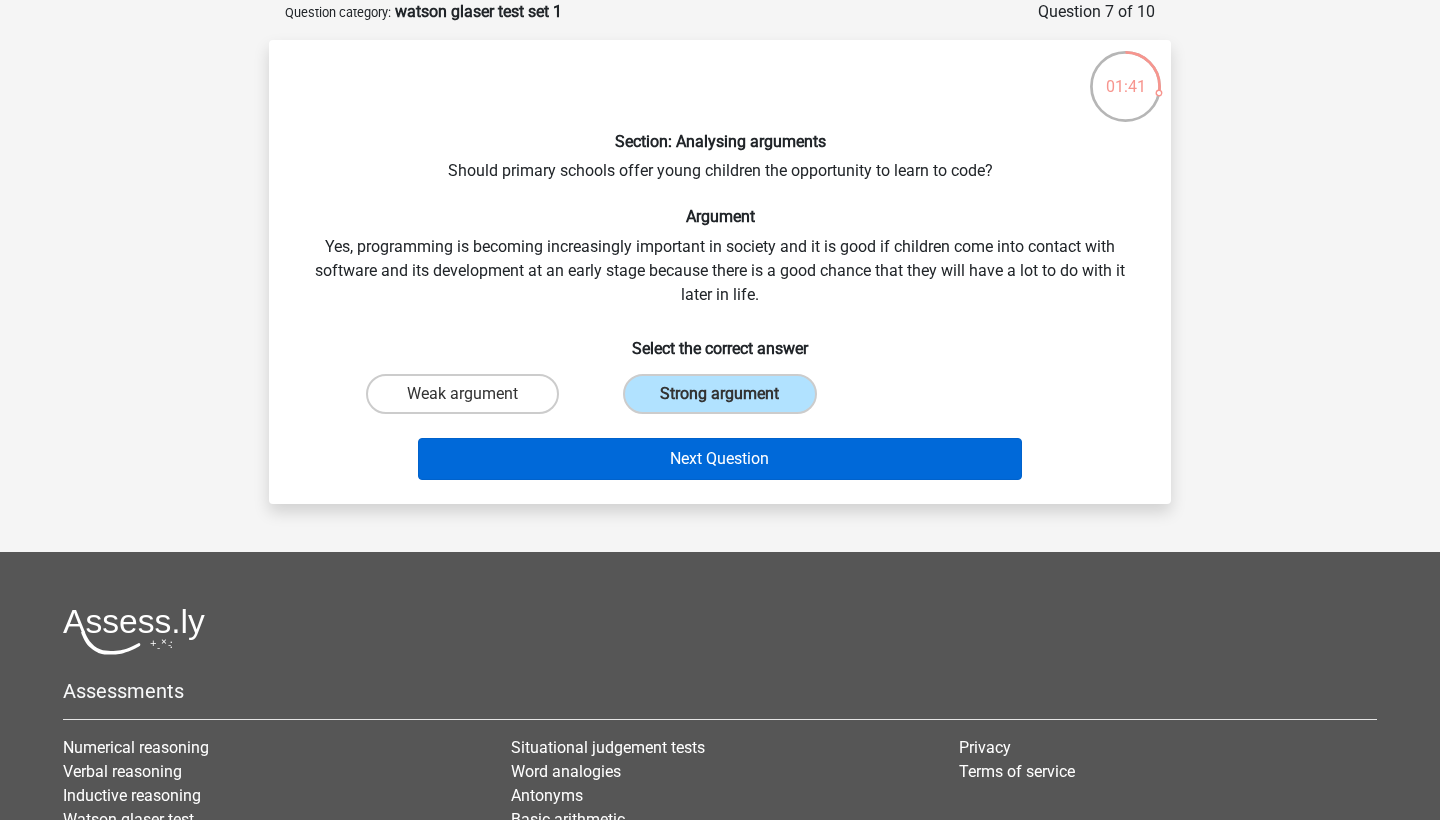 click on "Next Question" at bounding box center [720, 459] 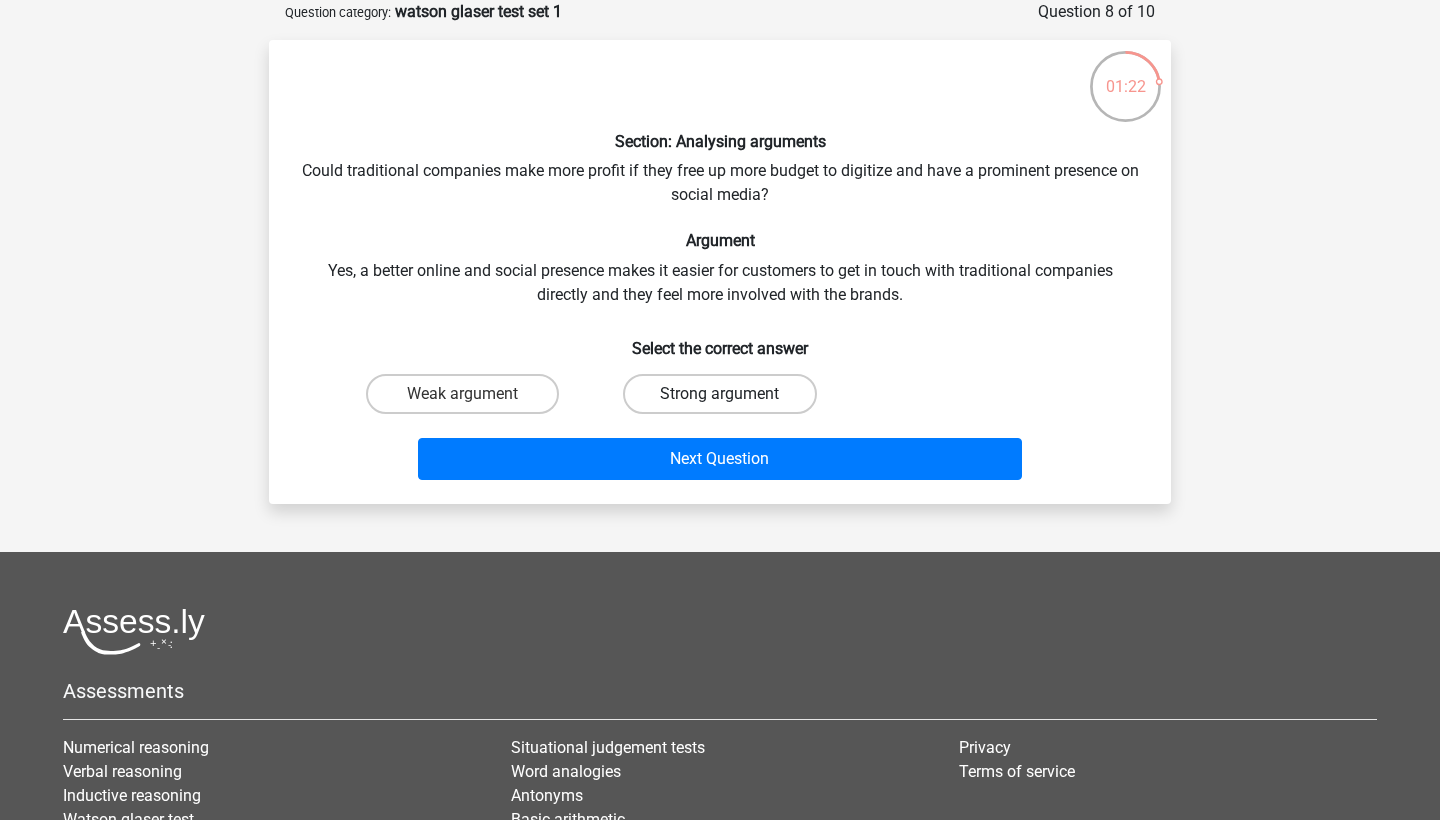 click on "Strong argument" at bounding box center [719, 394] 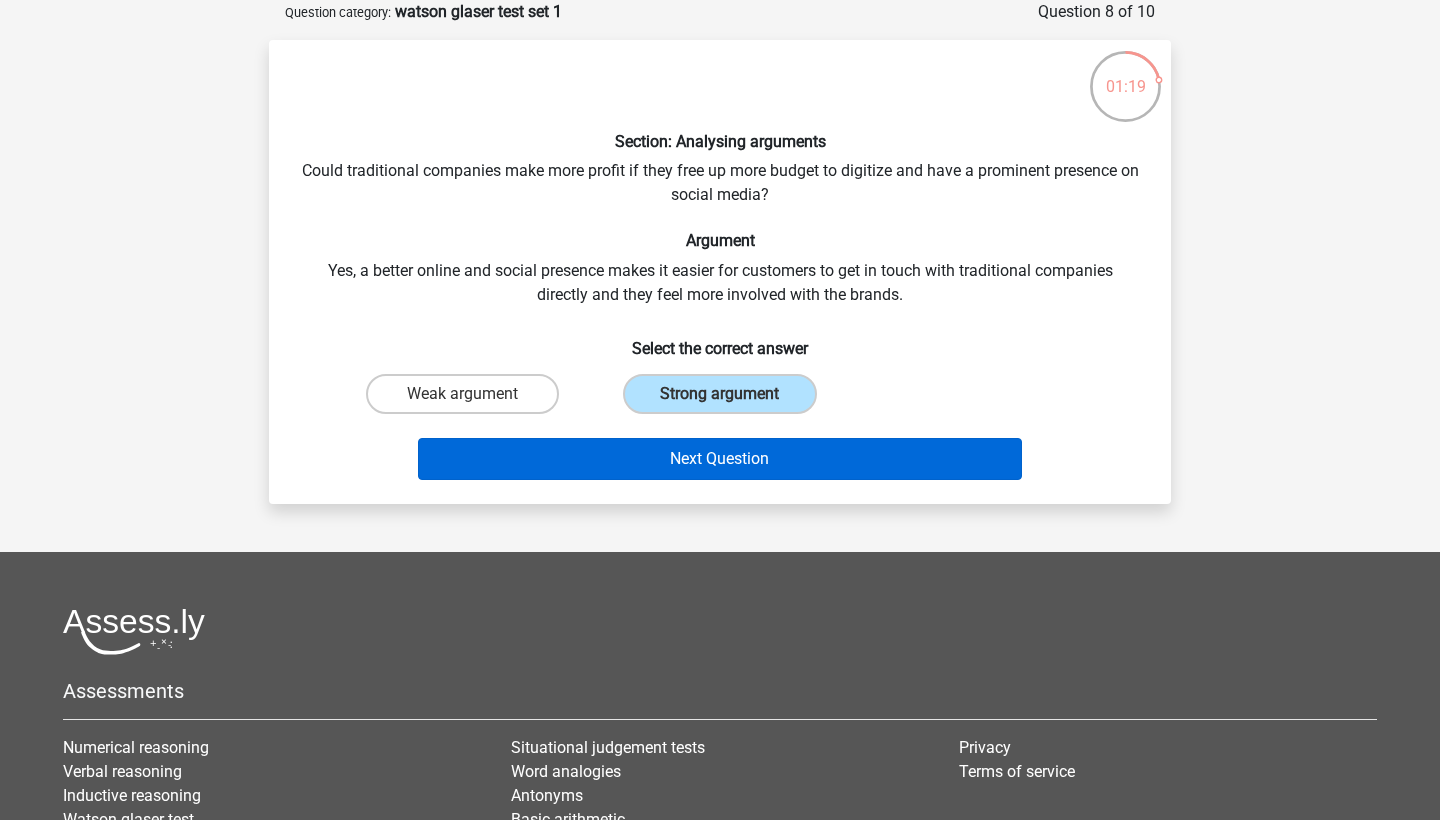 click on "Next Question" at bounding box center (720, 459) 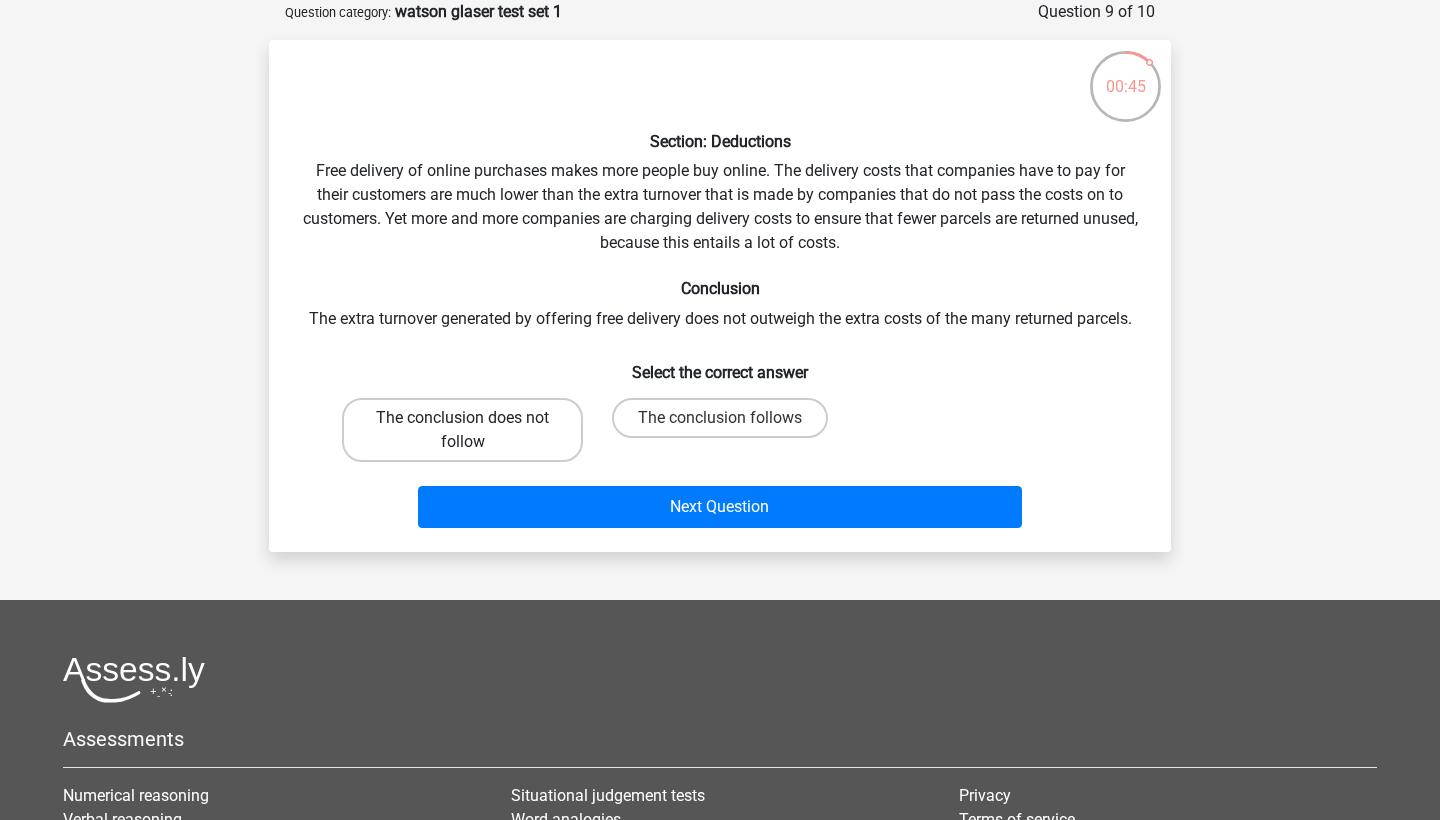 click on "The conclusion does not follow" at bounding box center [462, 430] 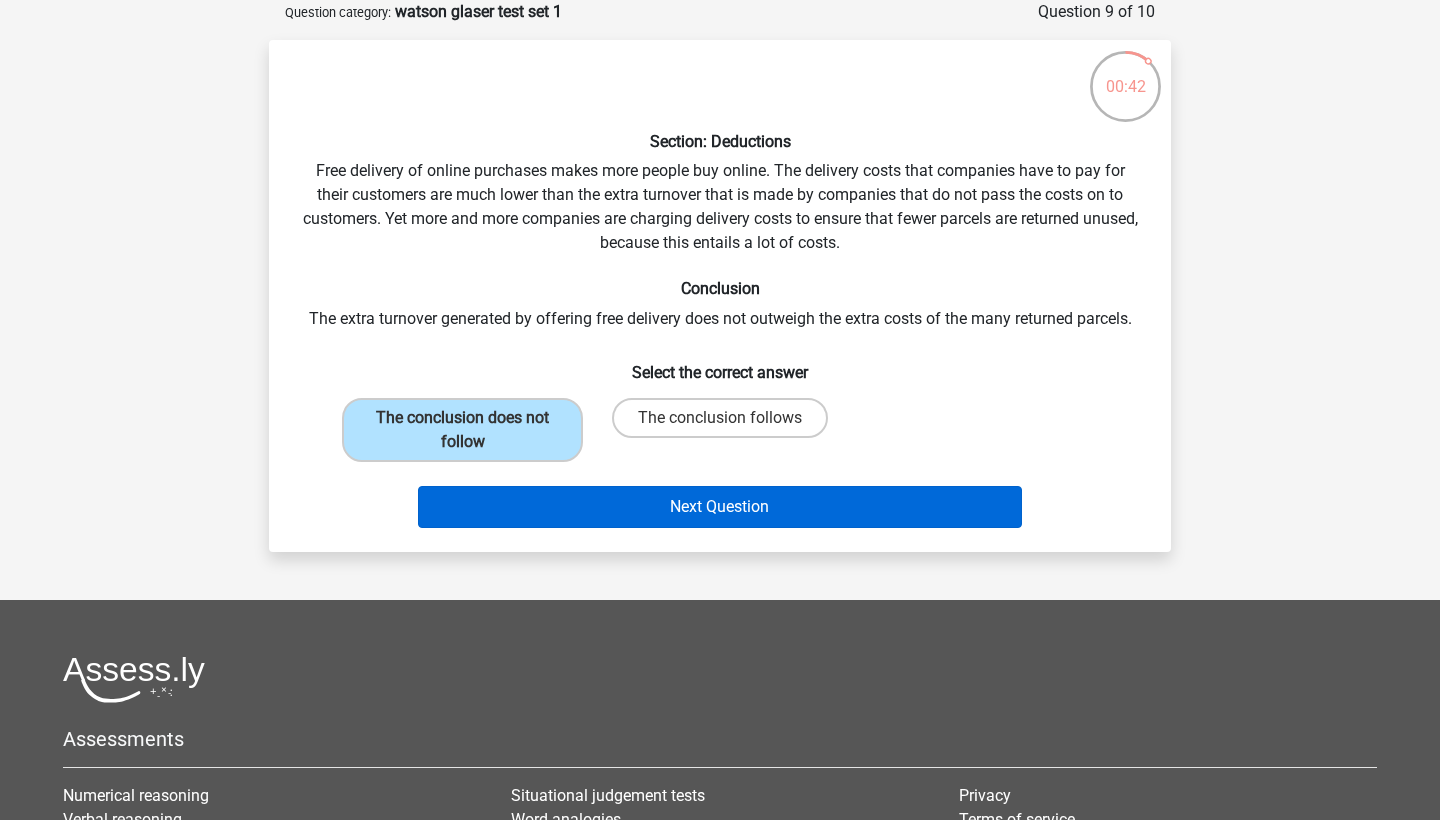 click on "Next Question" at bounding box center (720, 507) 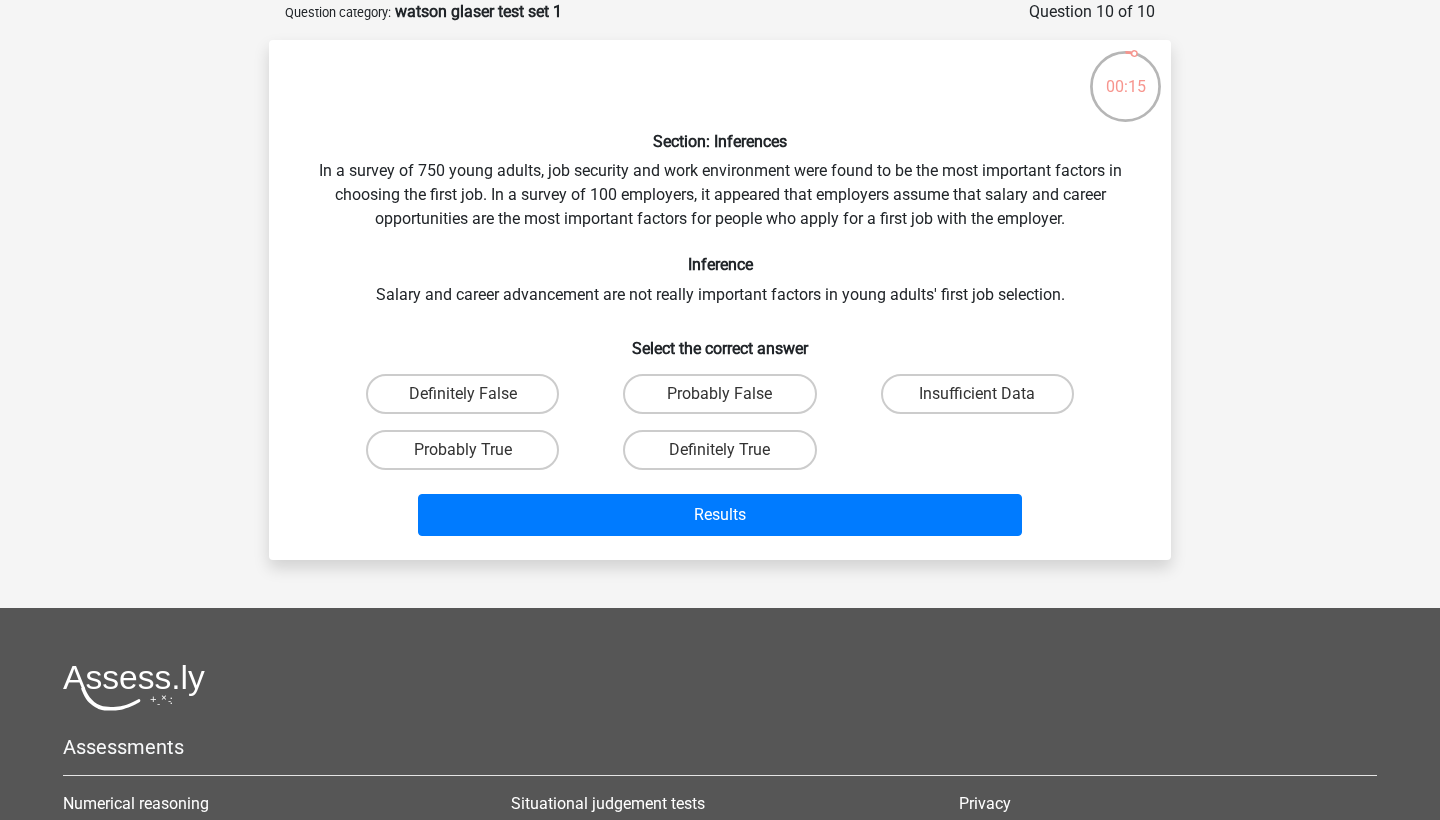 click on "Insufficient Data" at bounding box center (983, 400) 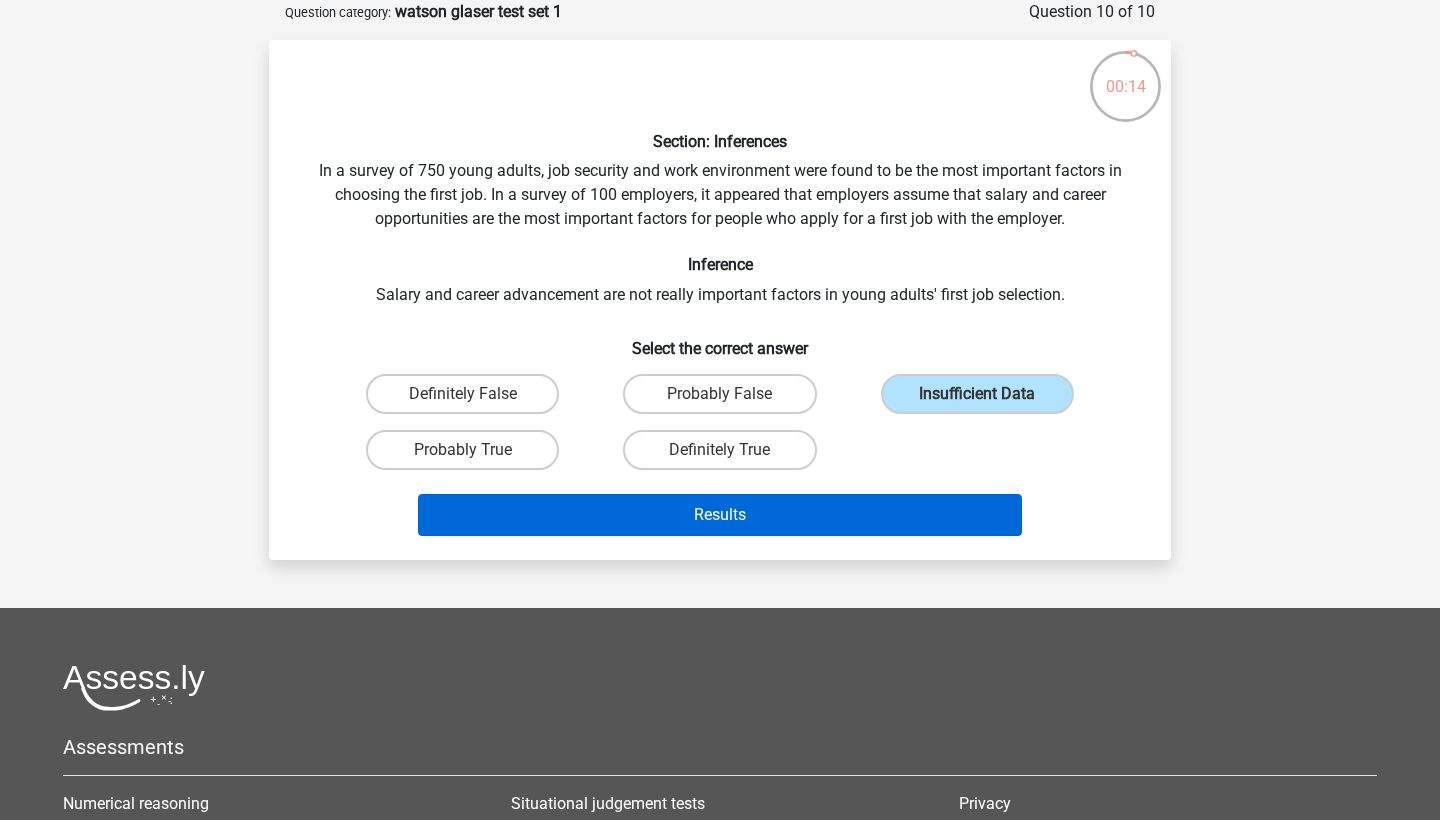 click on "Results" at bounding box center (720, 515) 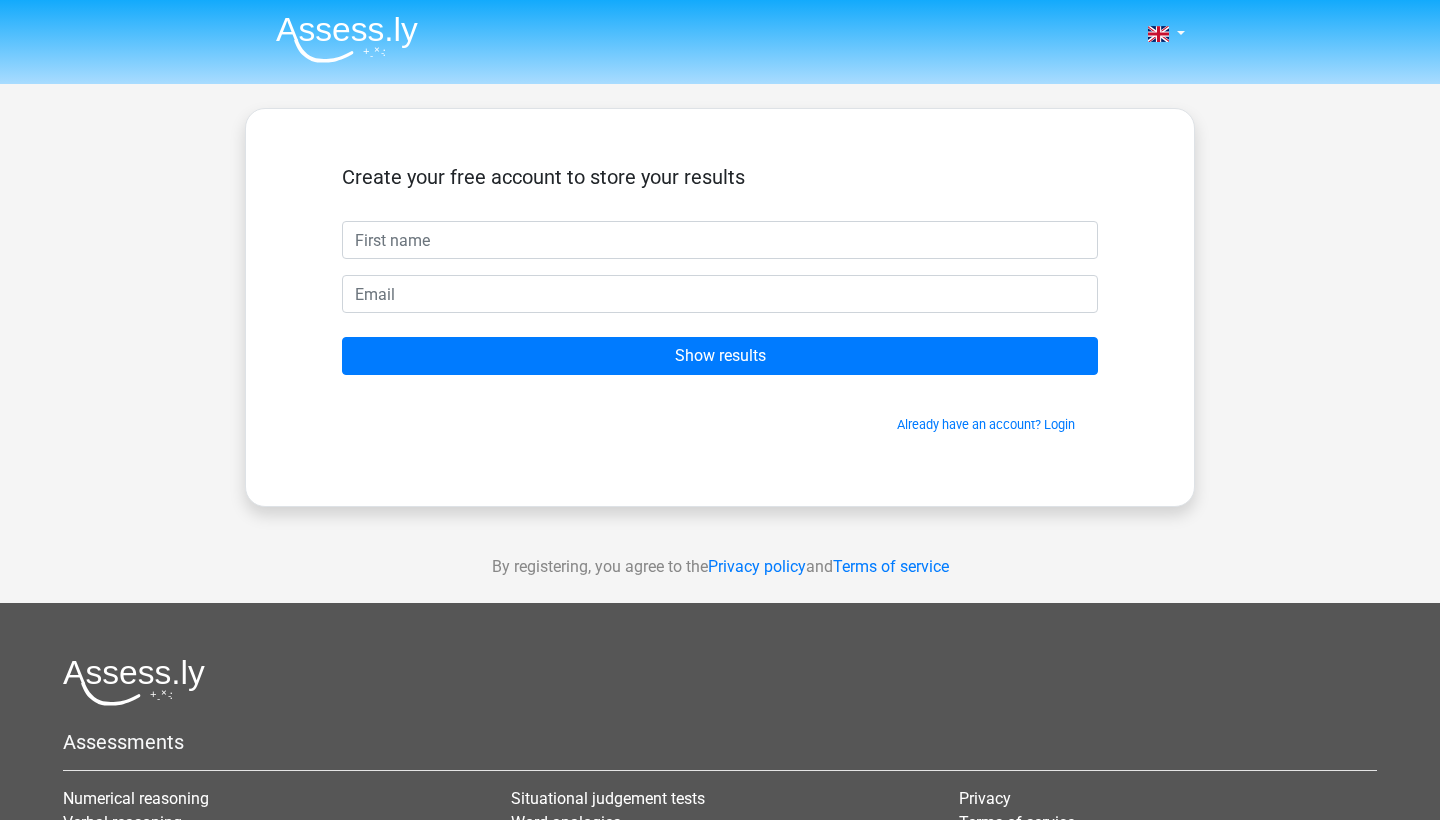 scroll, scrollTop: 0, scrollLeft: 0, axis: both 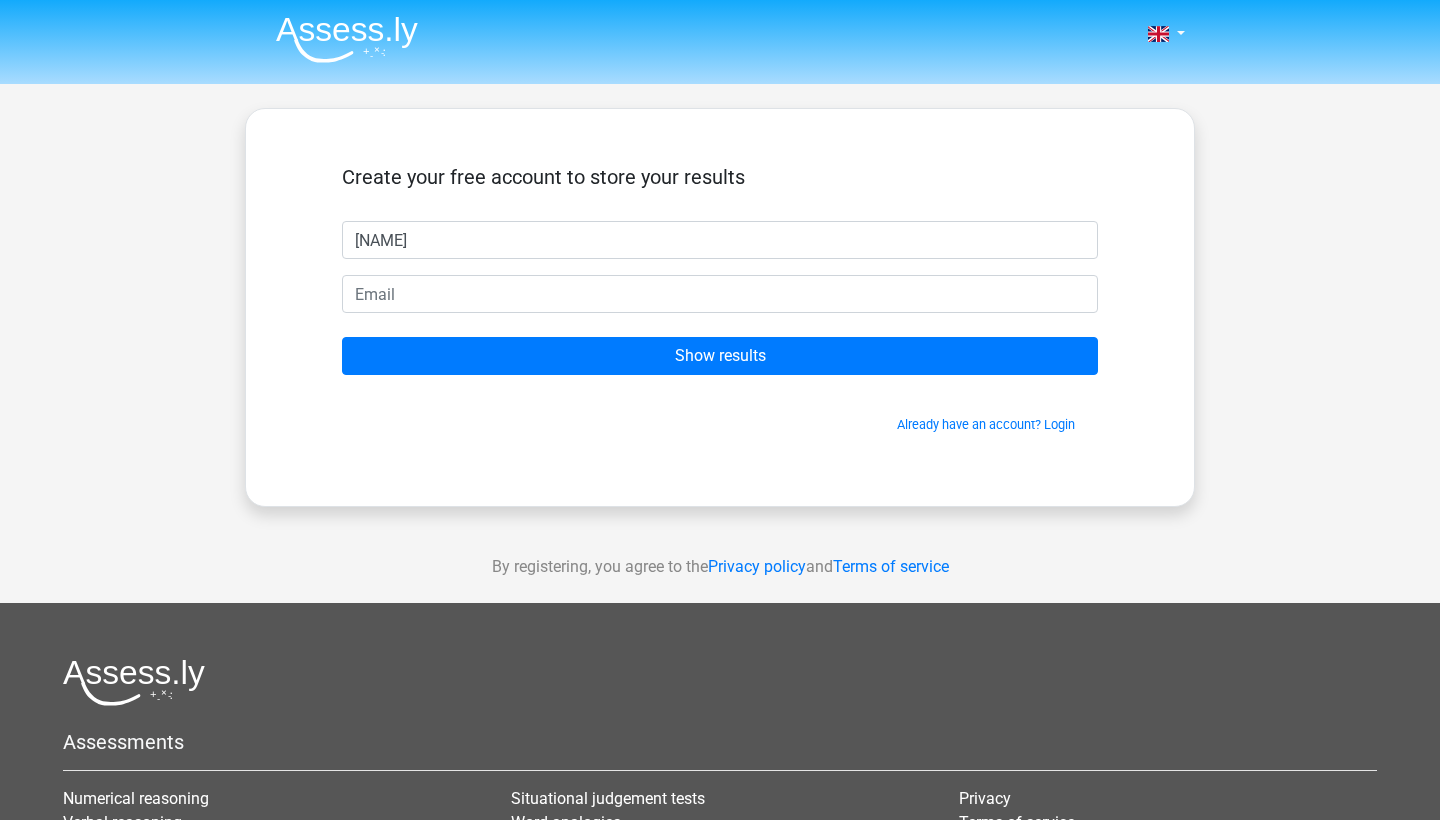 type on "jemima" 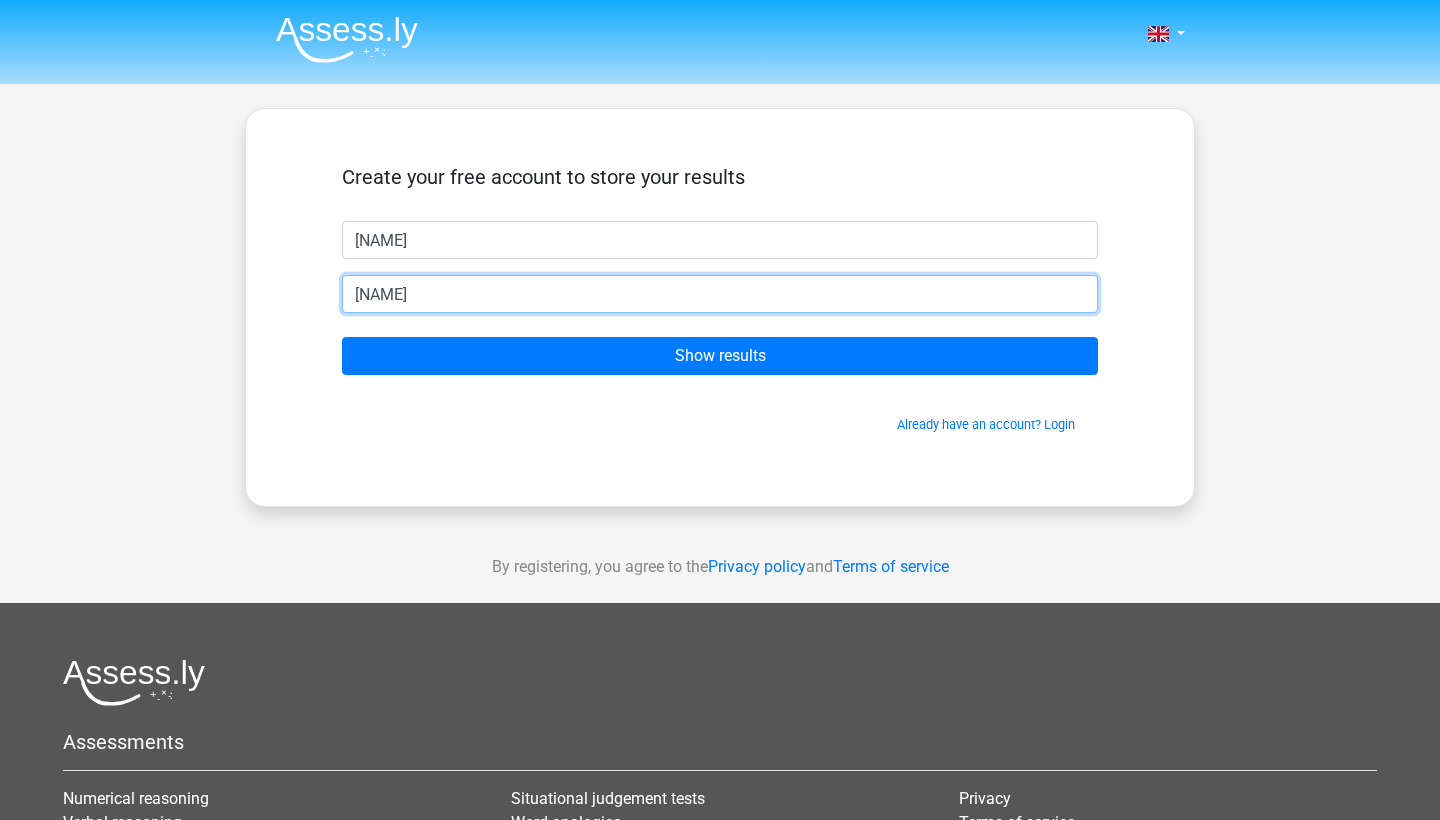 type on "jemima" 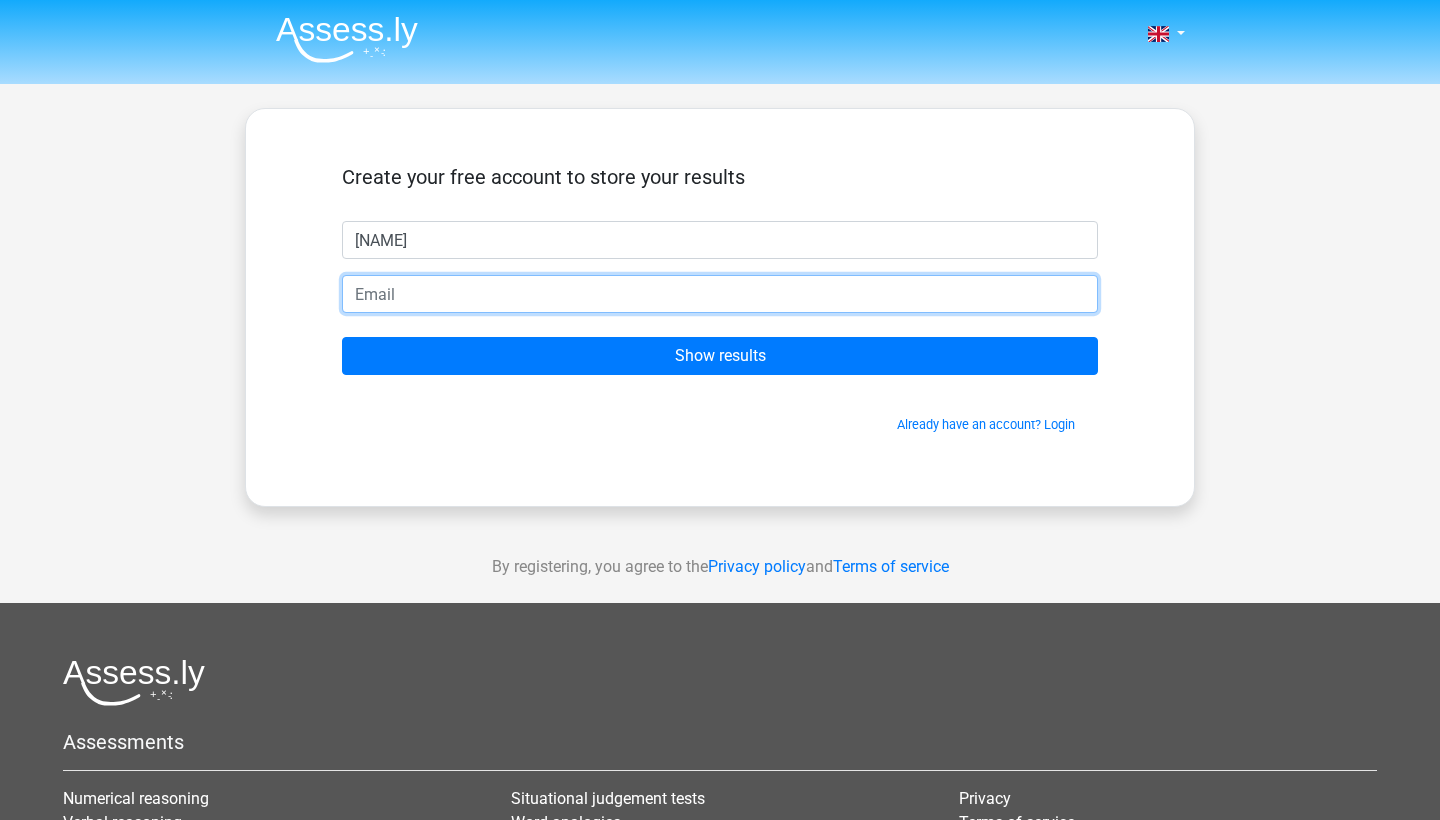 type on "jemima@briggsweb.co.uk" 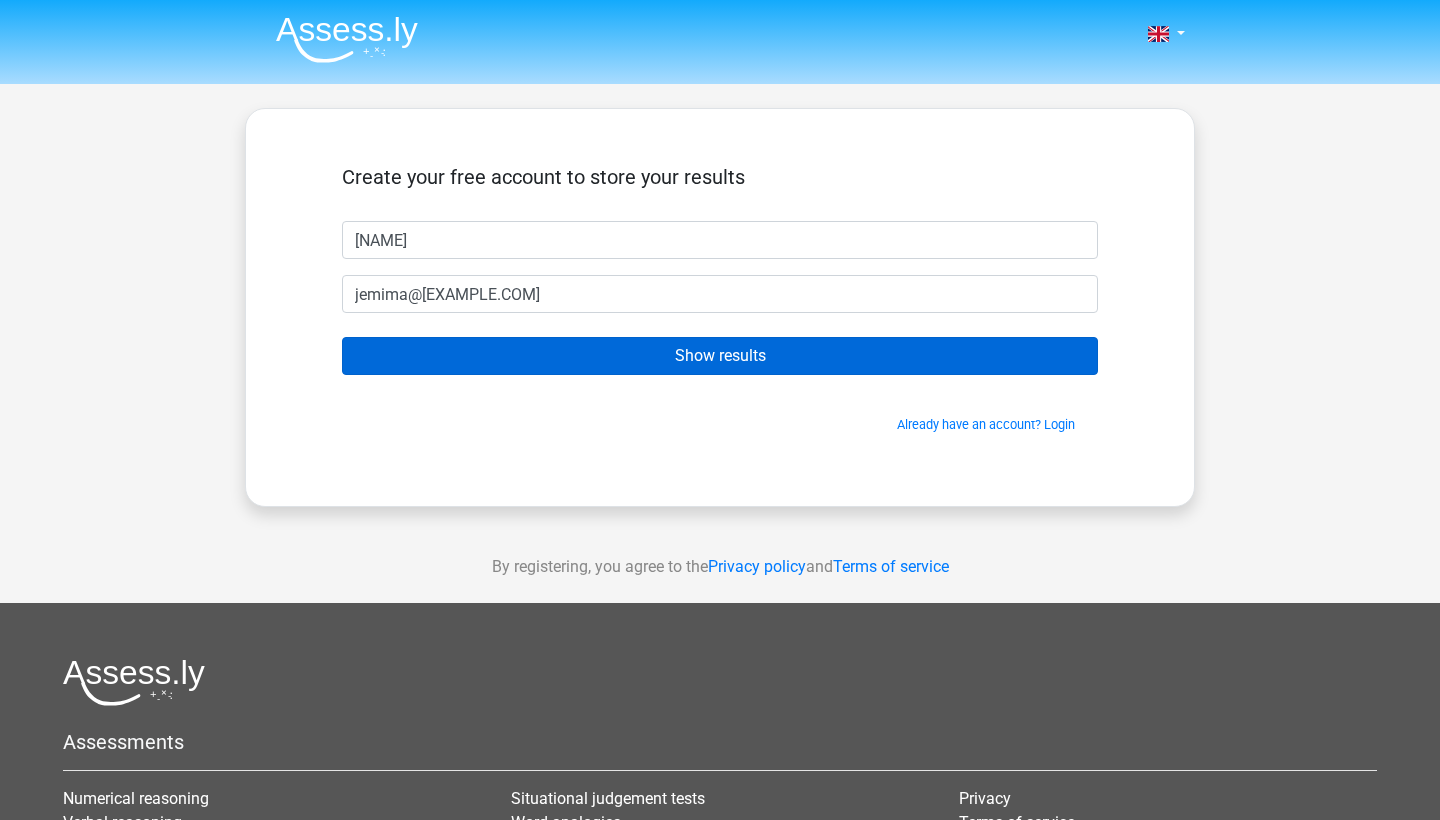 click on "Show results" at bounding box center (720, 356) 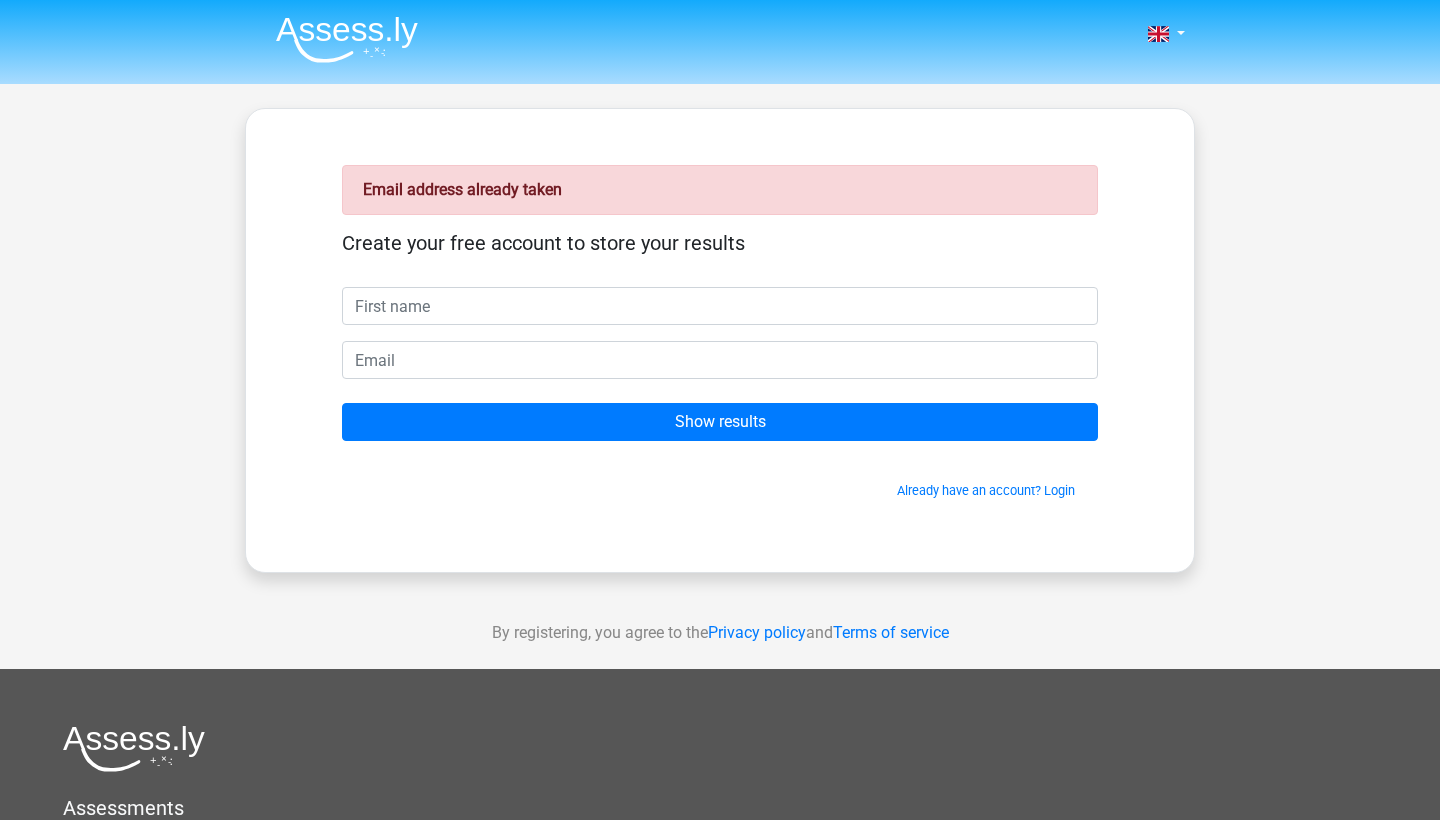 scroll, scrollTop: 0, scrollLeft: 0, axis: both 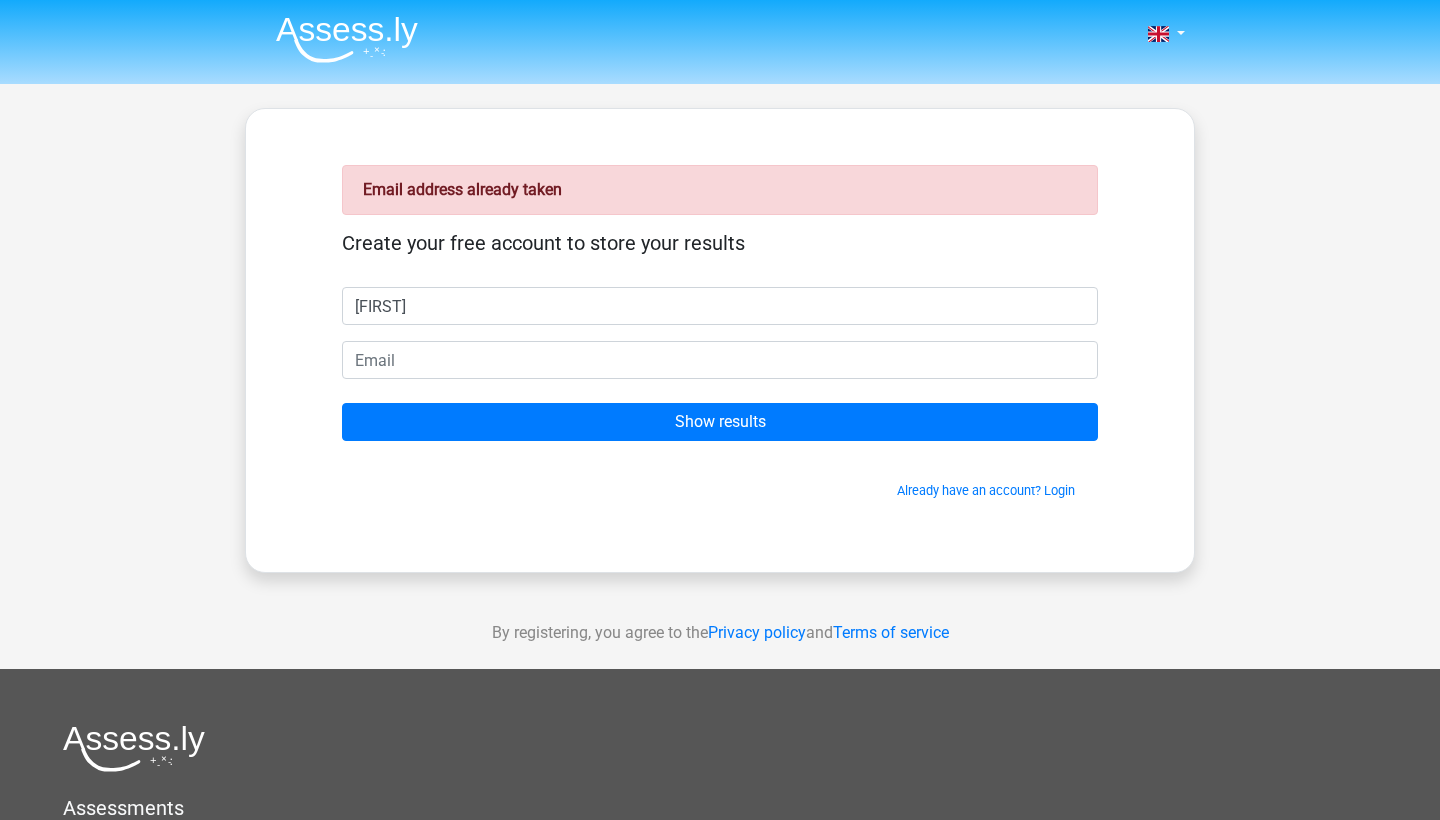 type on "[FIRST]" 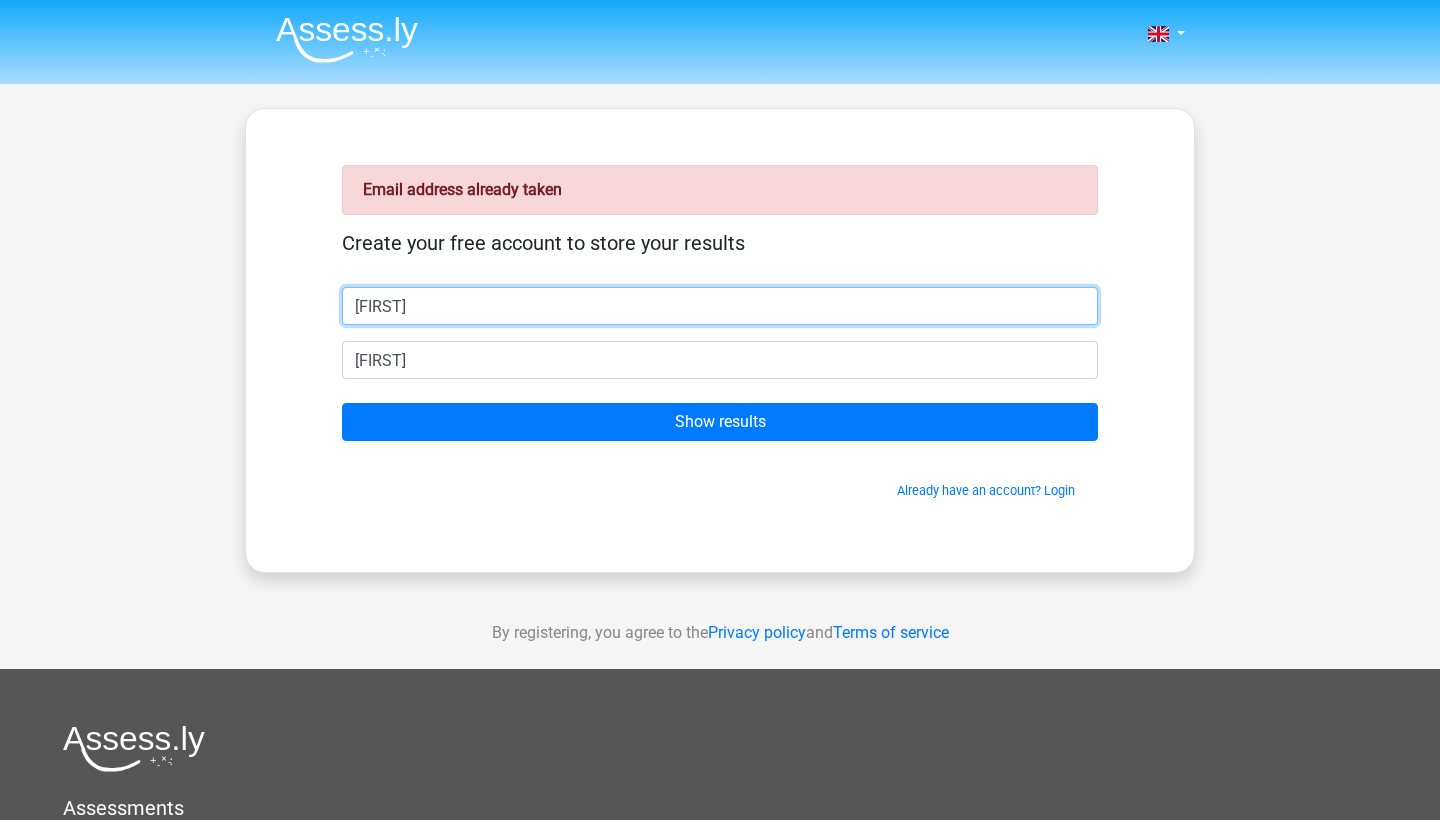 click on "[FIRST]" at bounding box center [720, 306] 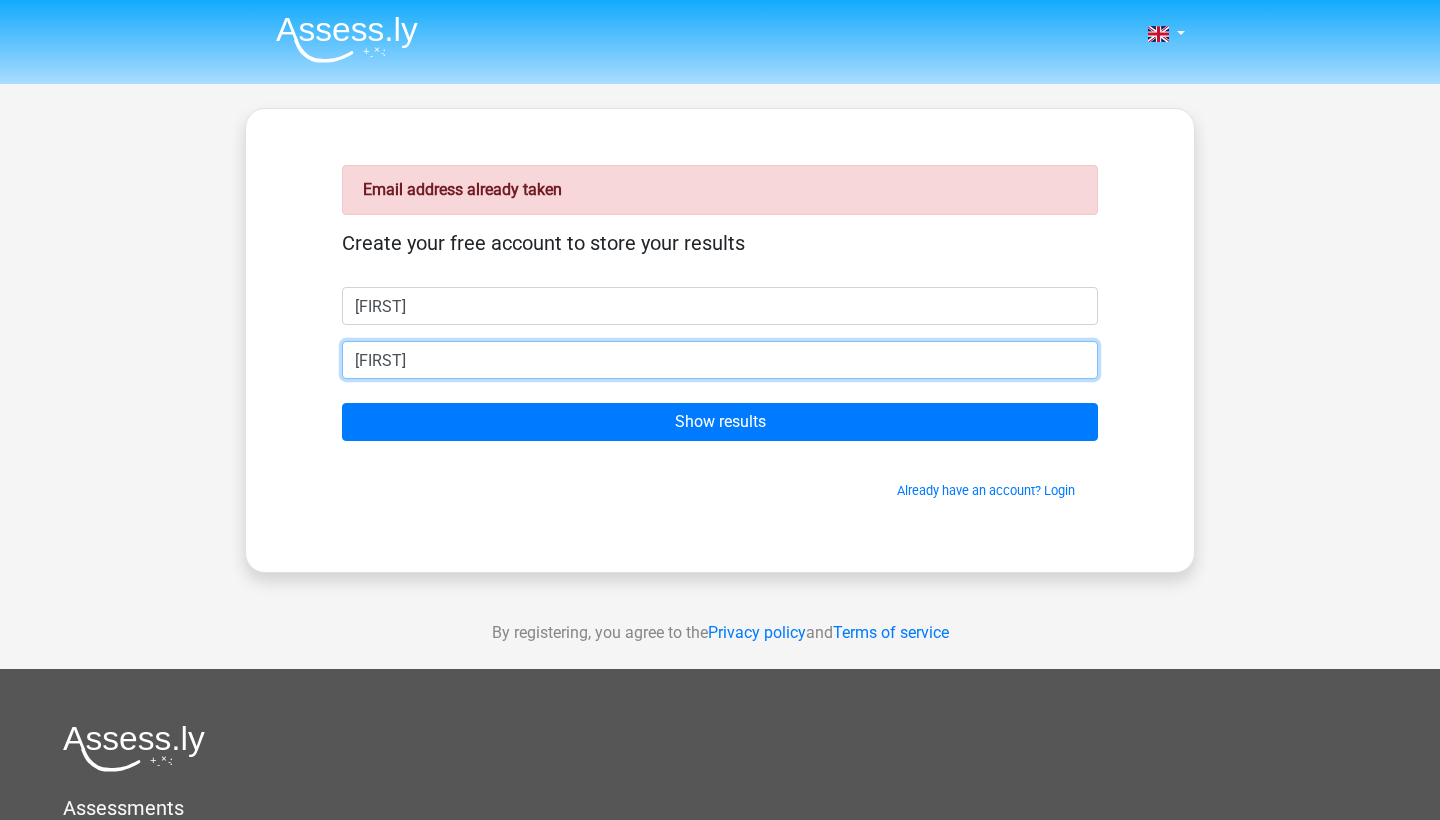click on "jemimahannah" at bounding box center [720, 360] 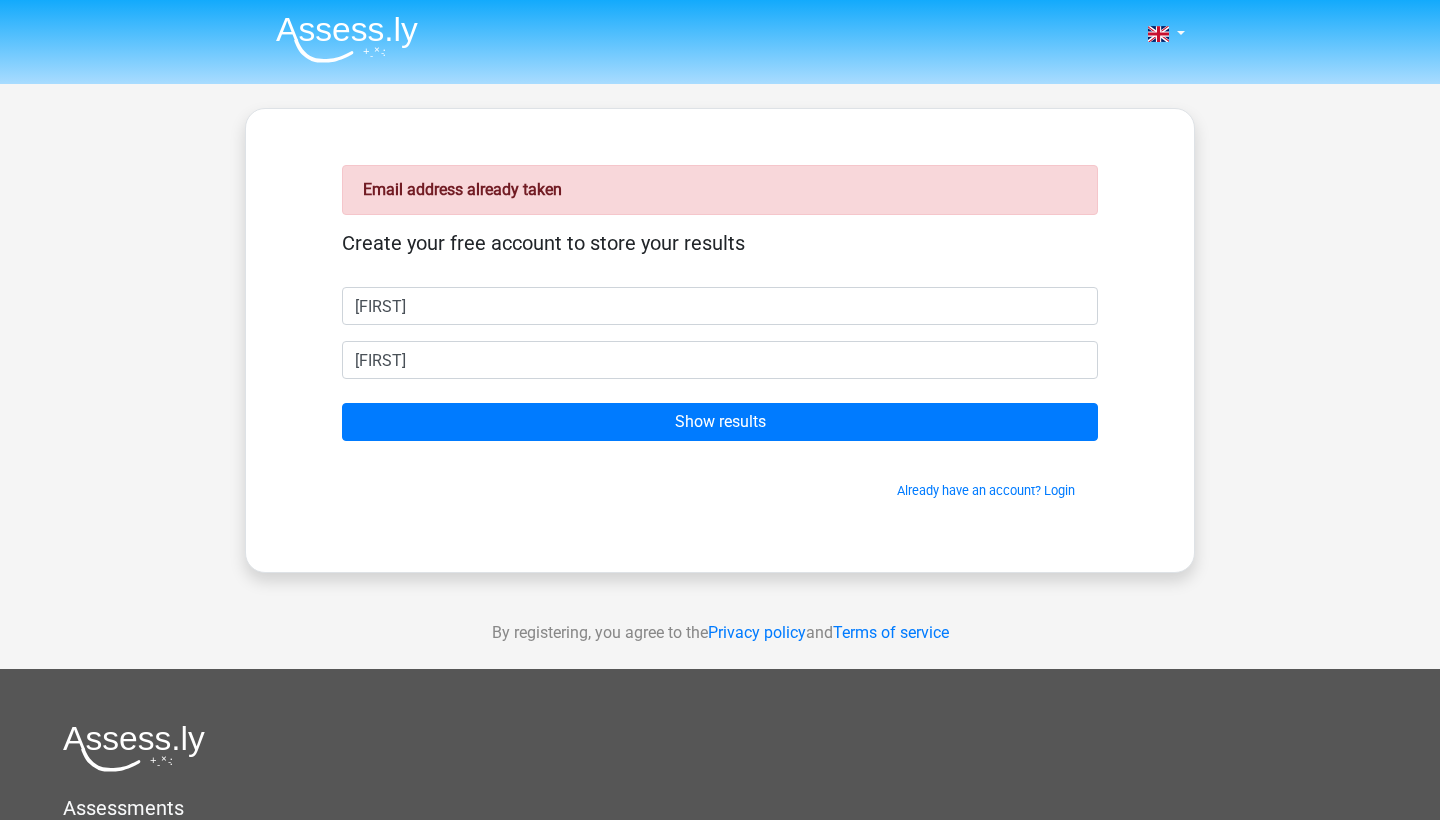 click on "Nederlands
English" at bounding box center (720, 598) 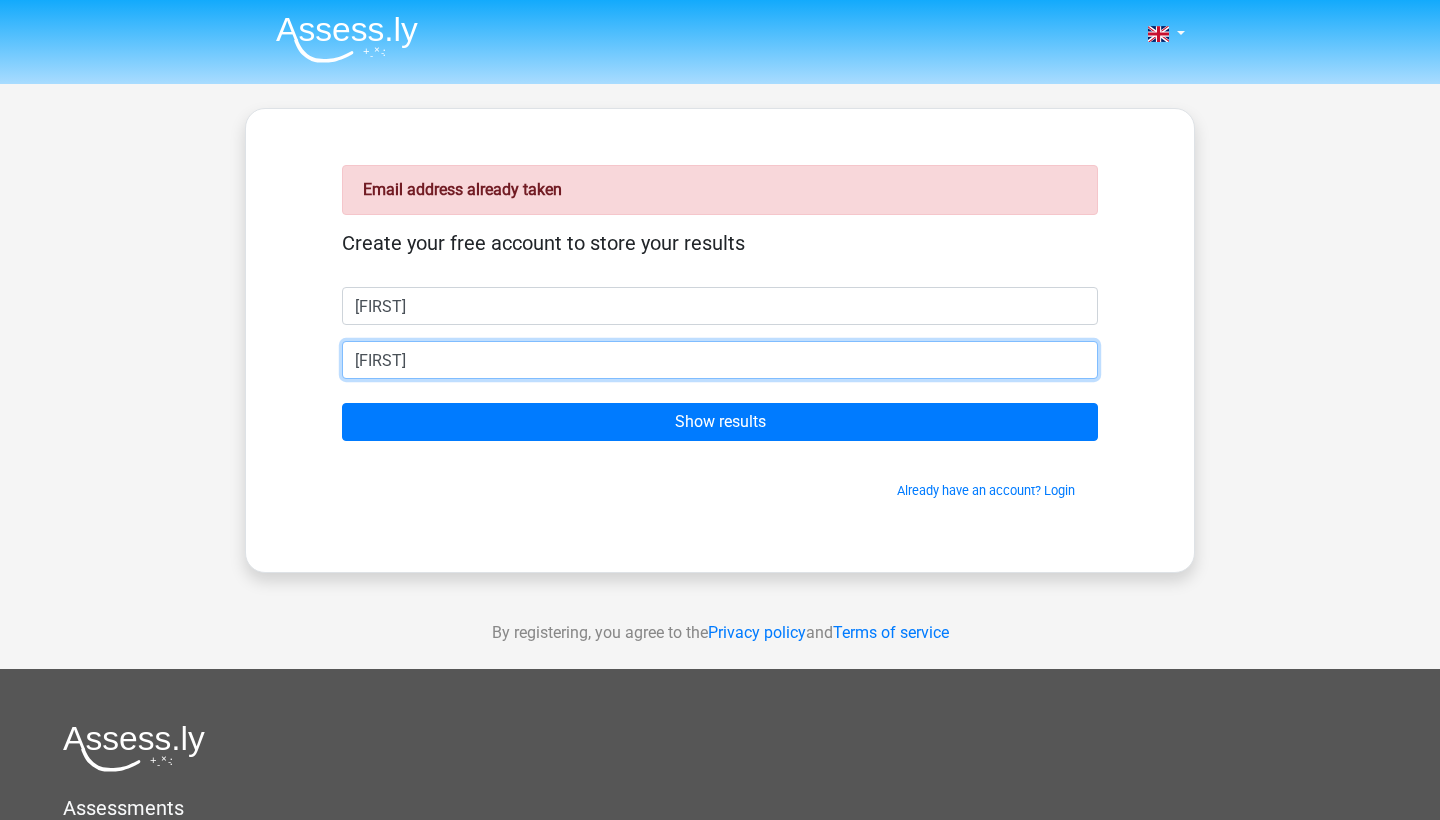 click on "jemimahannah" at bounding box center (720, 360) 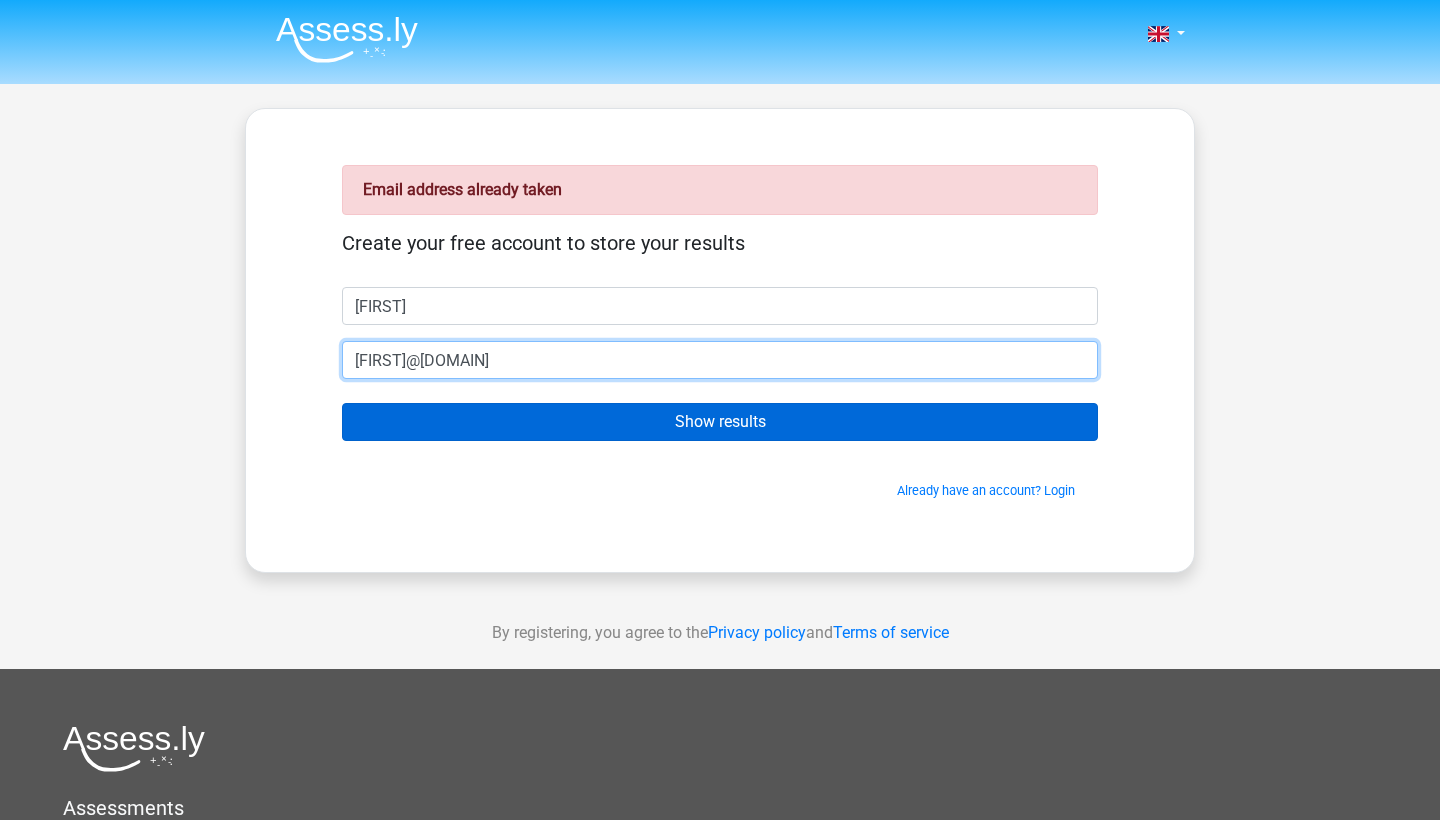 type on "[EMAIL]" 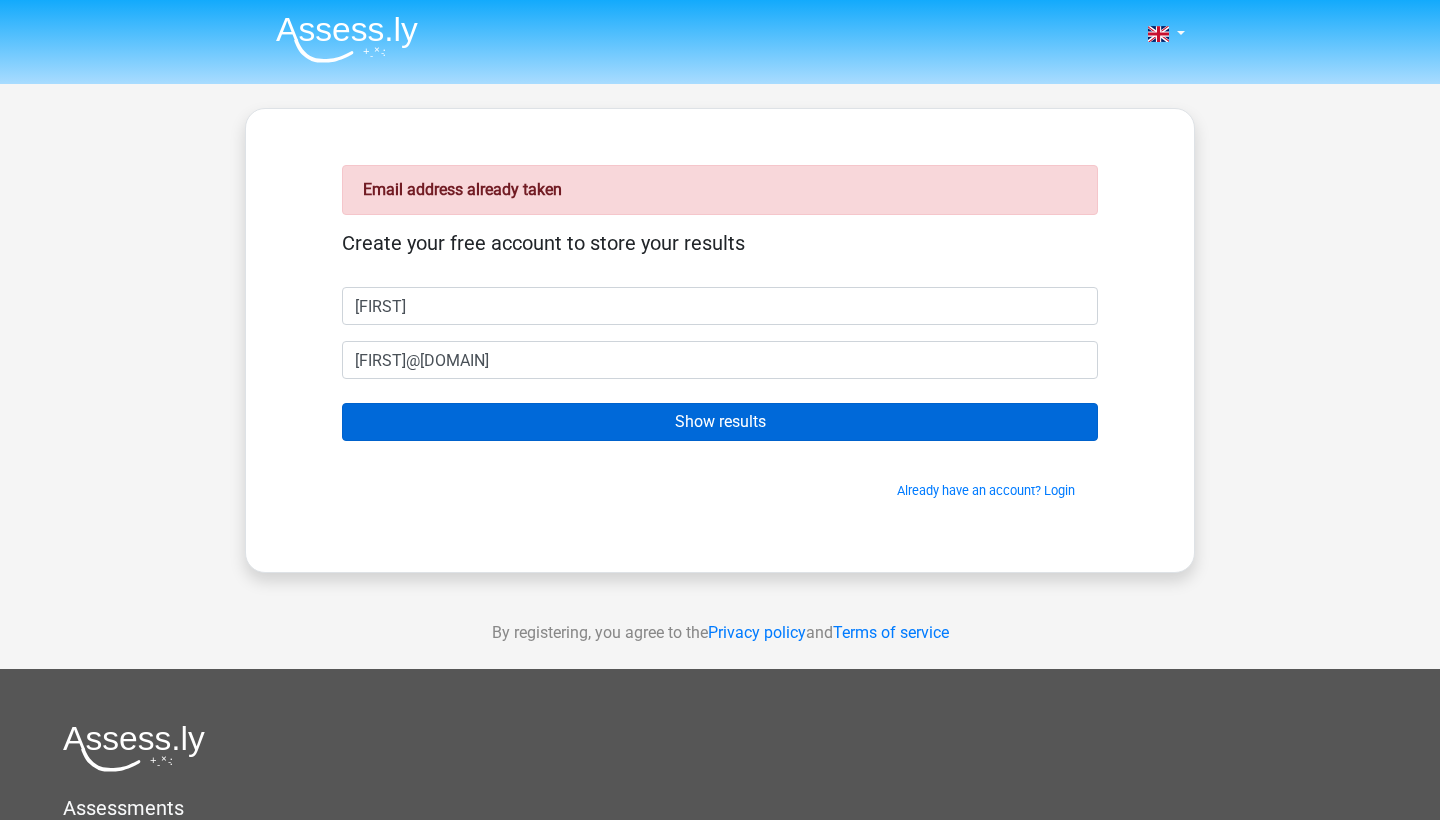 click on "Show results" at bounding box center (720, 422) 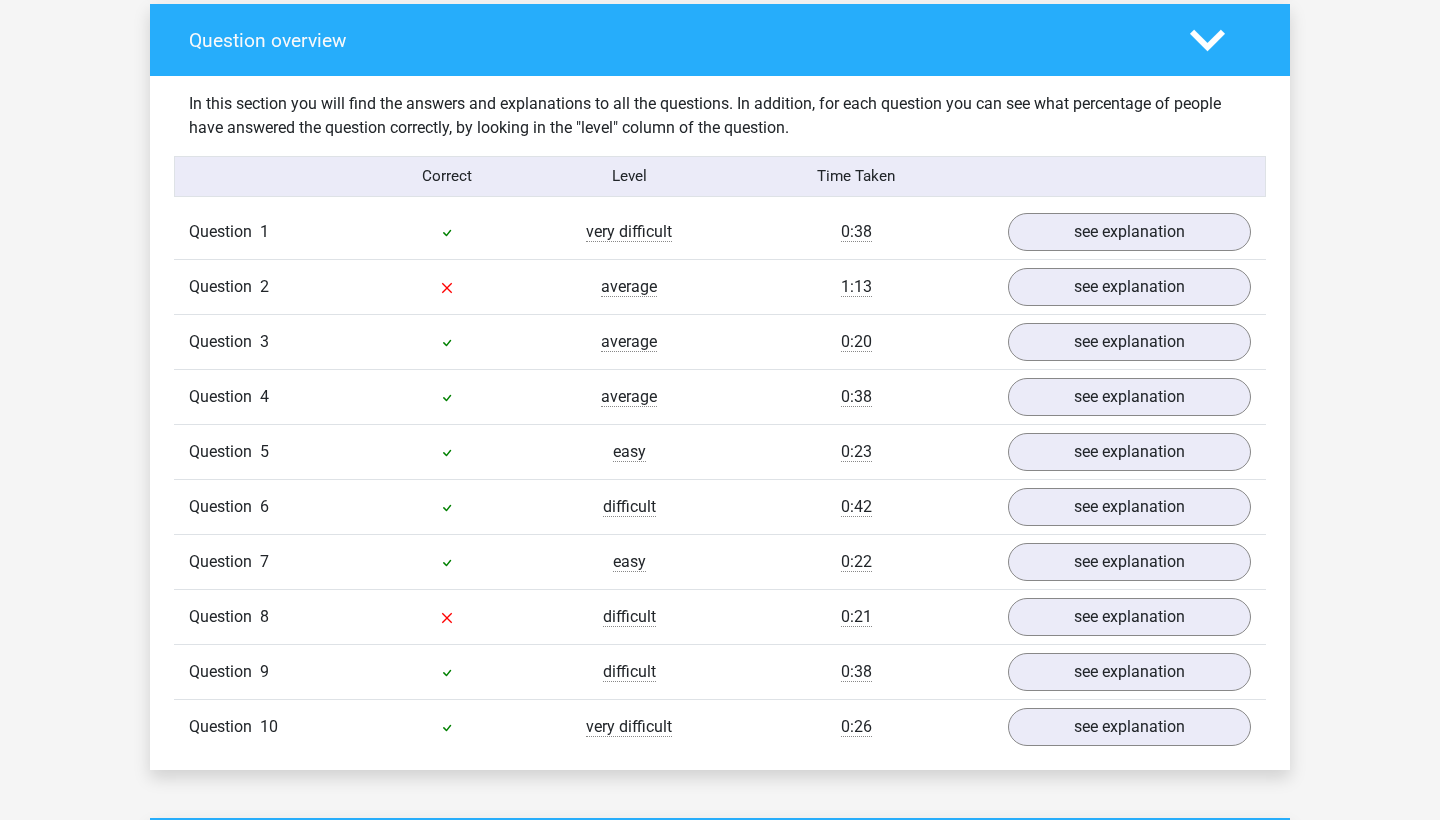 scroll, scrollTop: 1493, scrollLeft: 0, axis: vertical 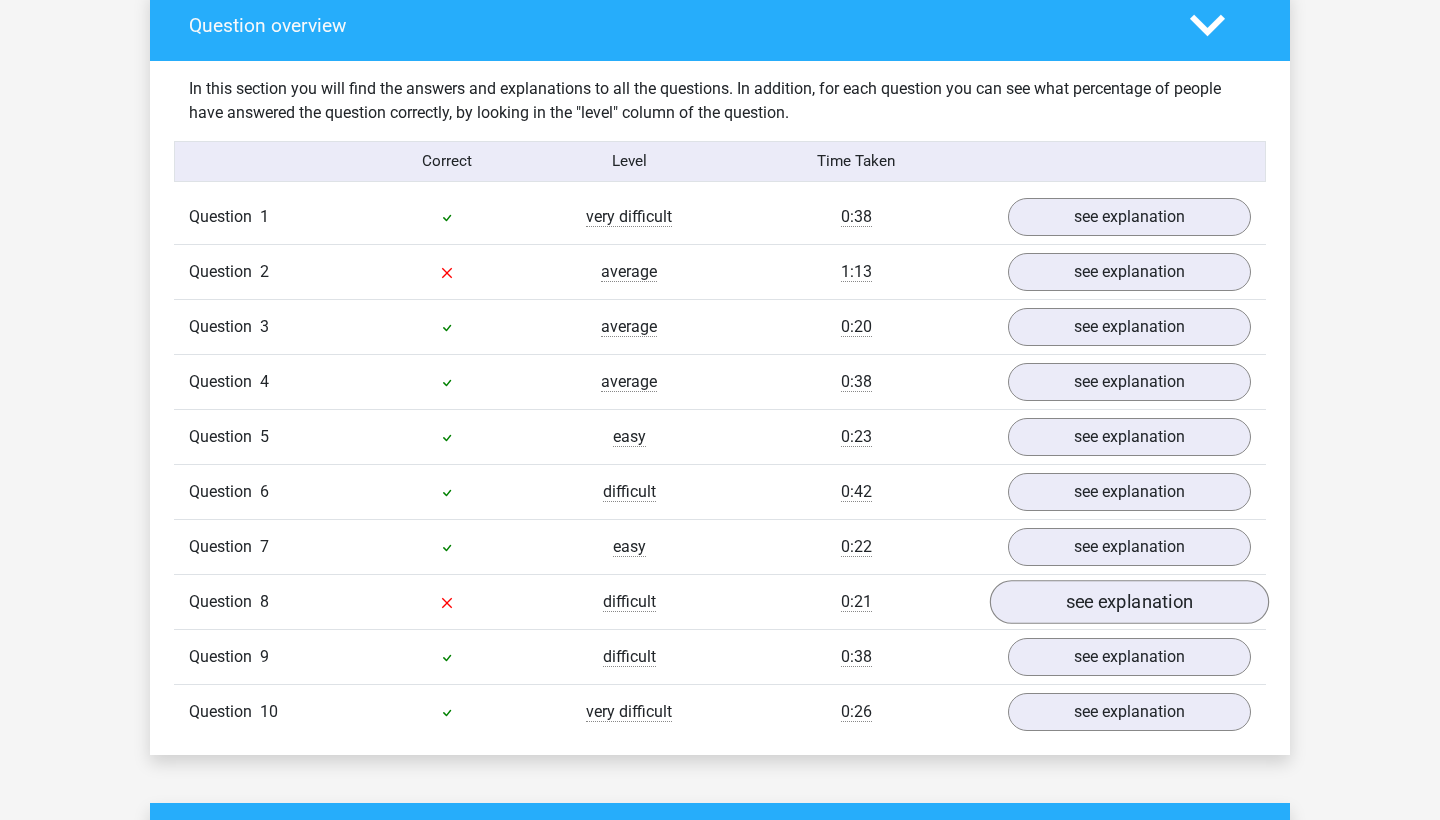 click on "see explanation" at bounding box center [1129, 602] 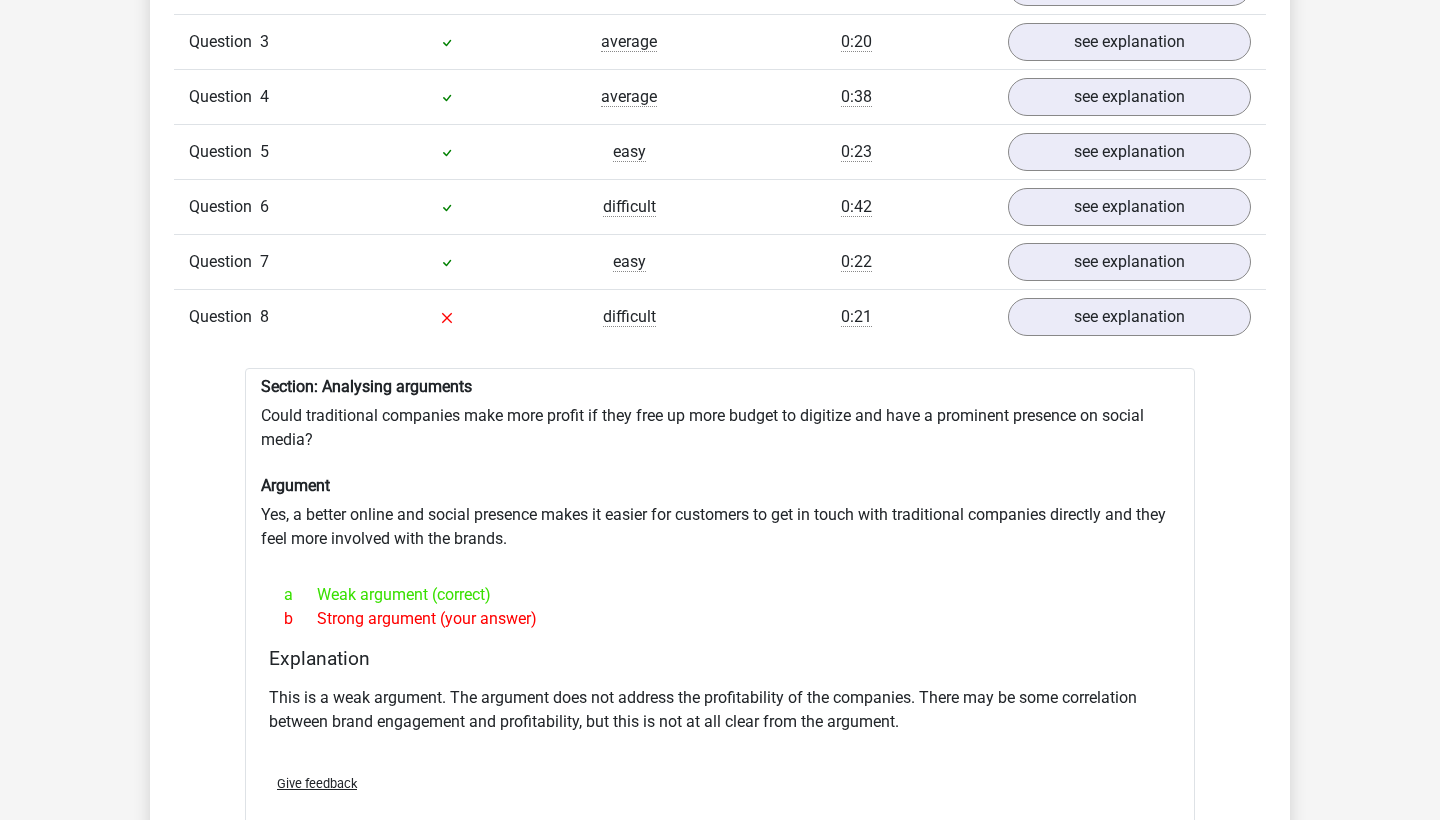 scroll, scrollTop: 1807, scrollLeft: 0, axis: vertical 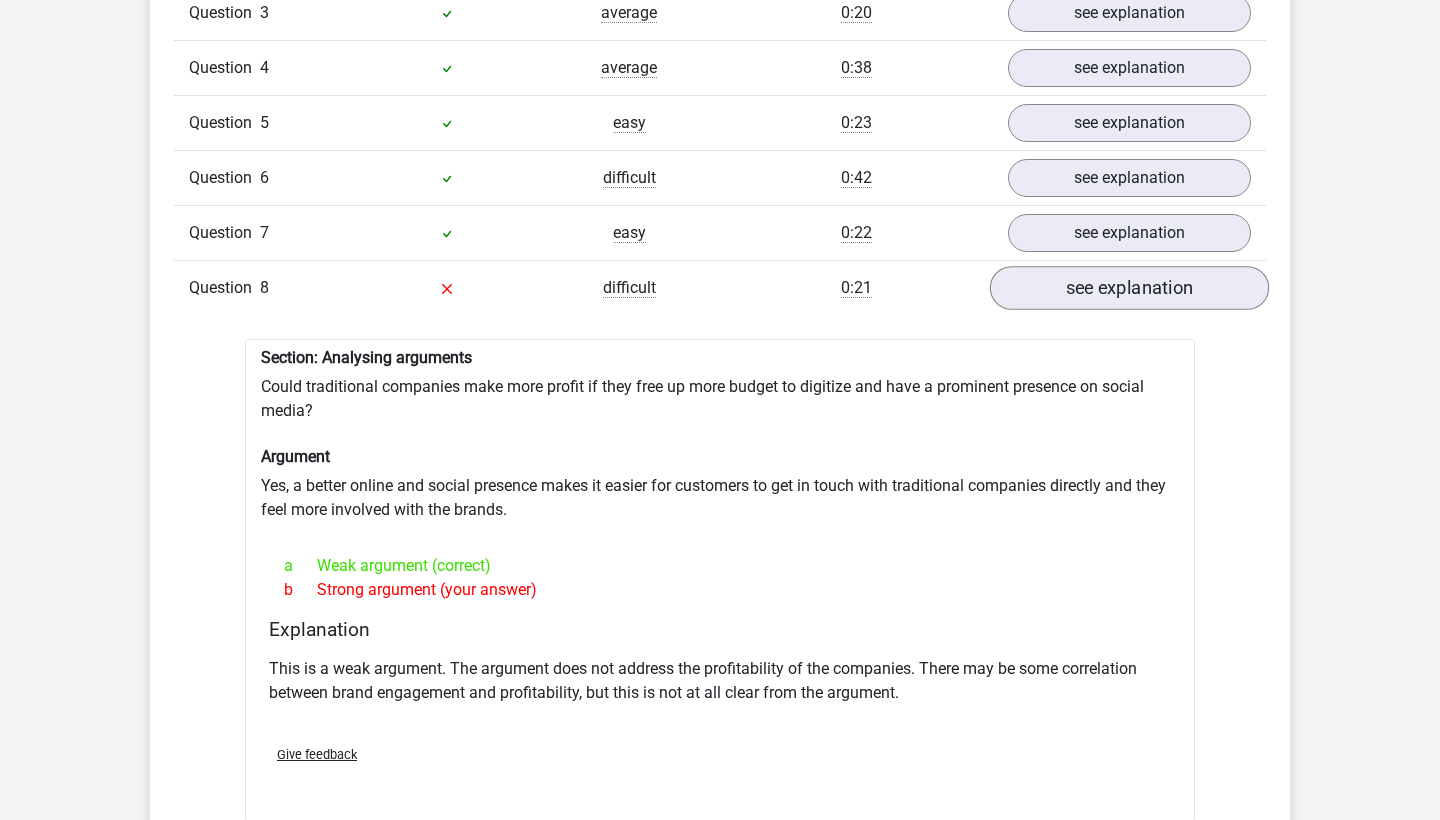 click on "see explanation" at bounding box center [1129, 288] 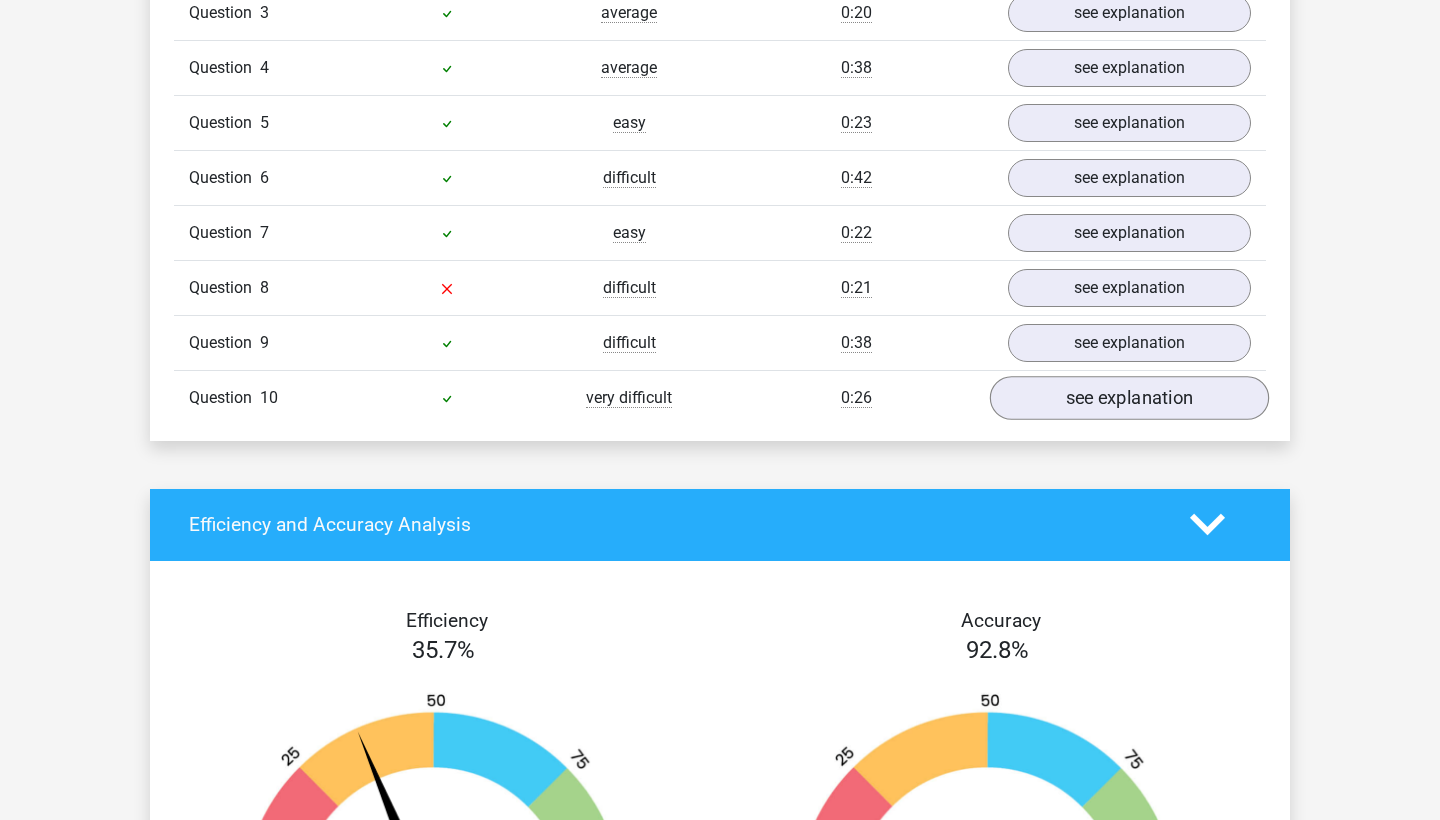 click on "see explanation" at bounding box center (1129, 398) 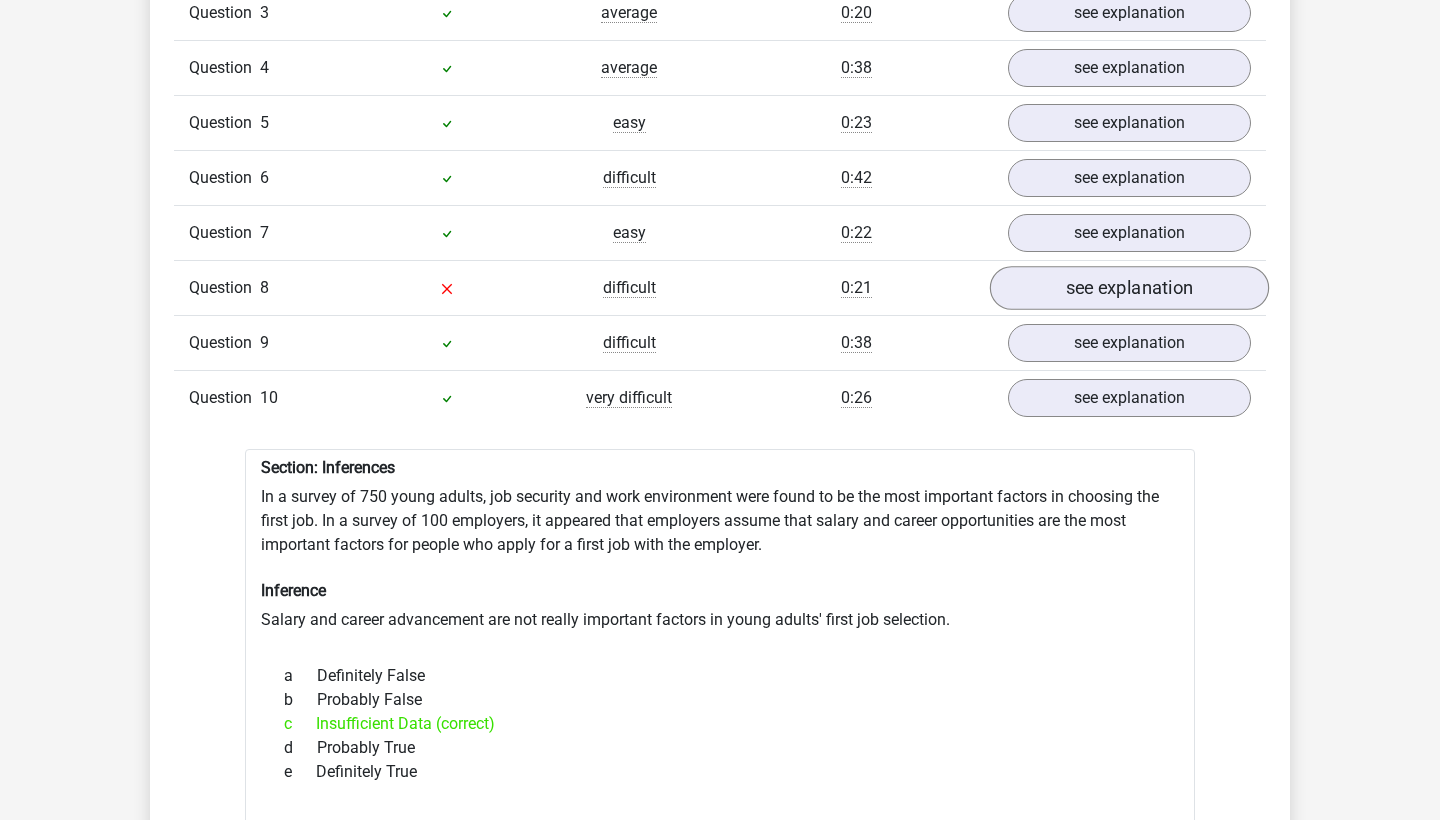 click on "see explanation" at bounding box center [1129, 288] 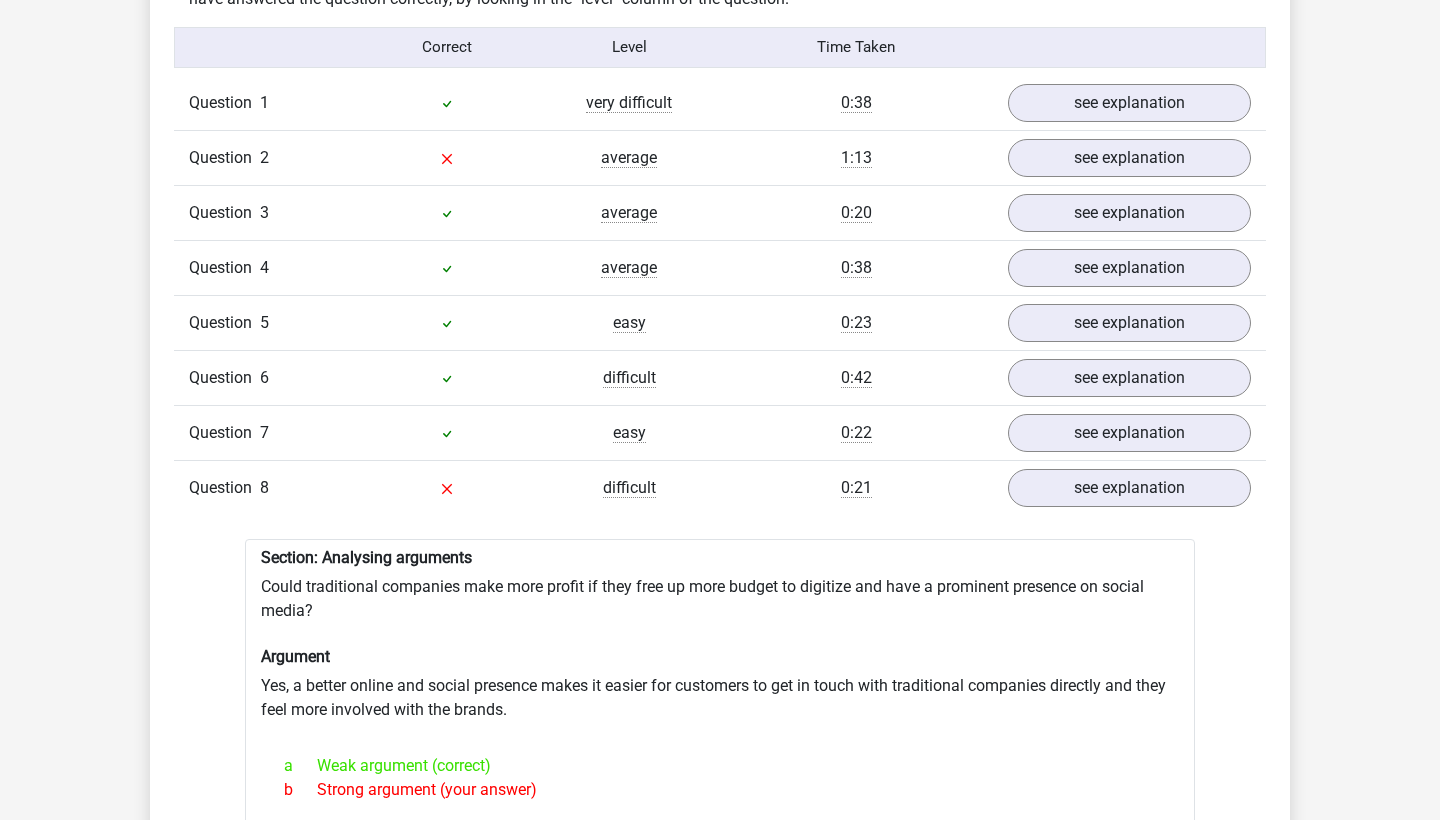 scroll, scrollTop: 1598, scrollLeft: 0, axis: vertical 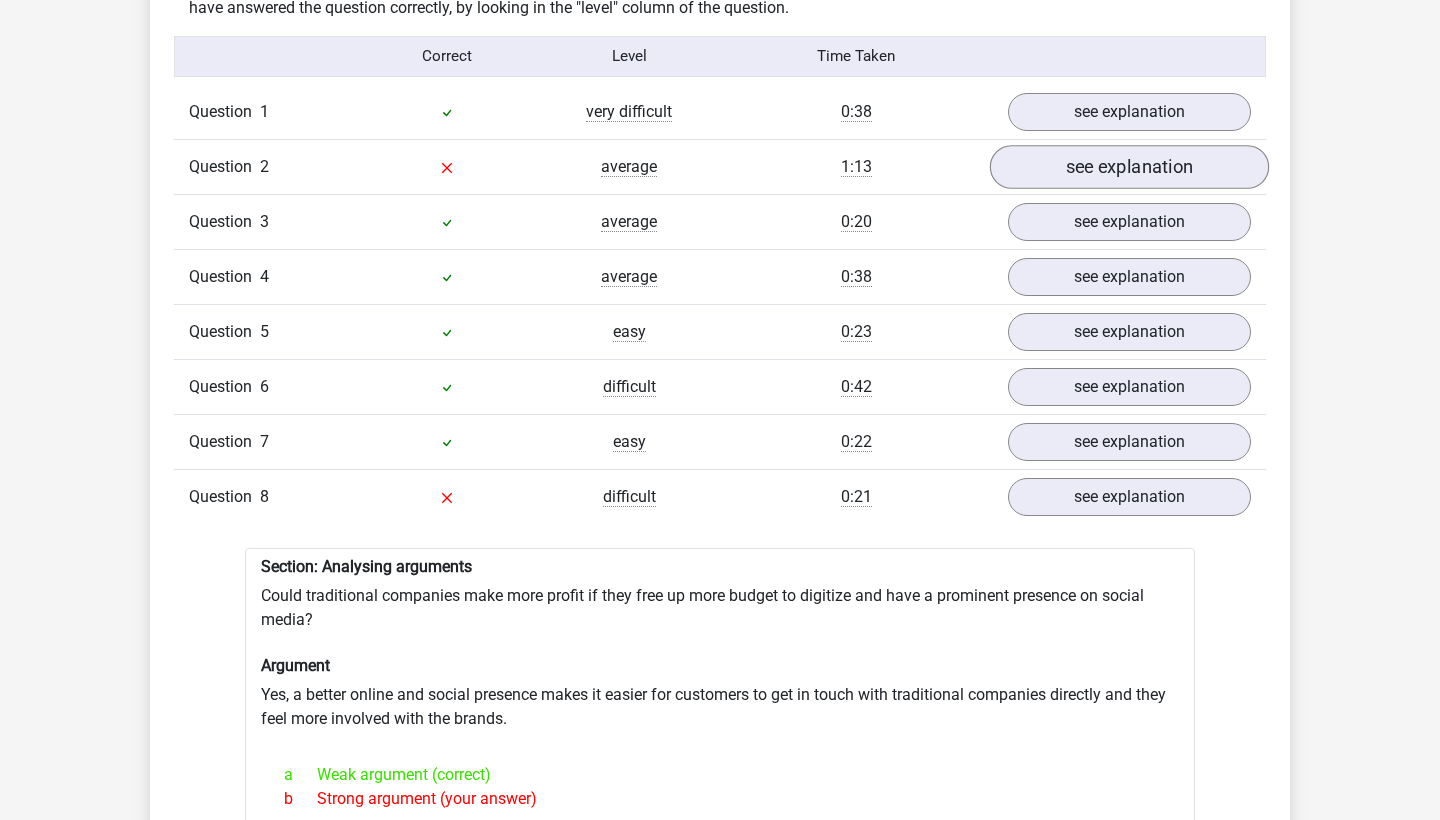 click on "see explanation" at bounding box center [1129, 167] 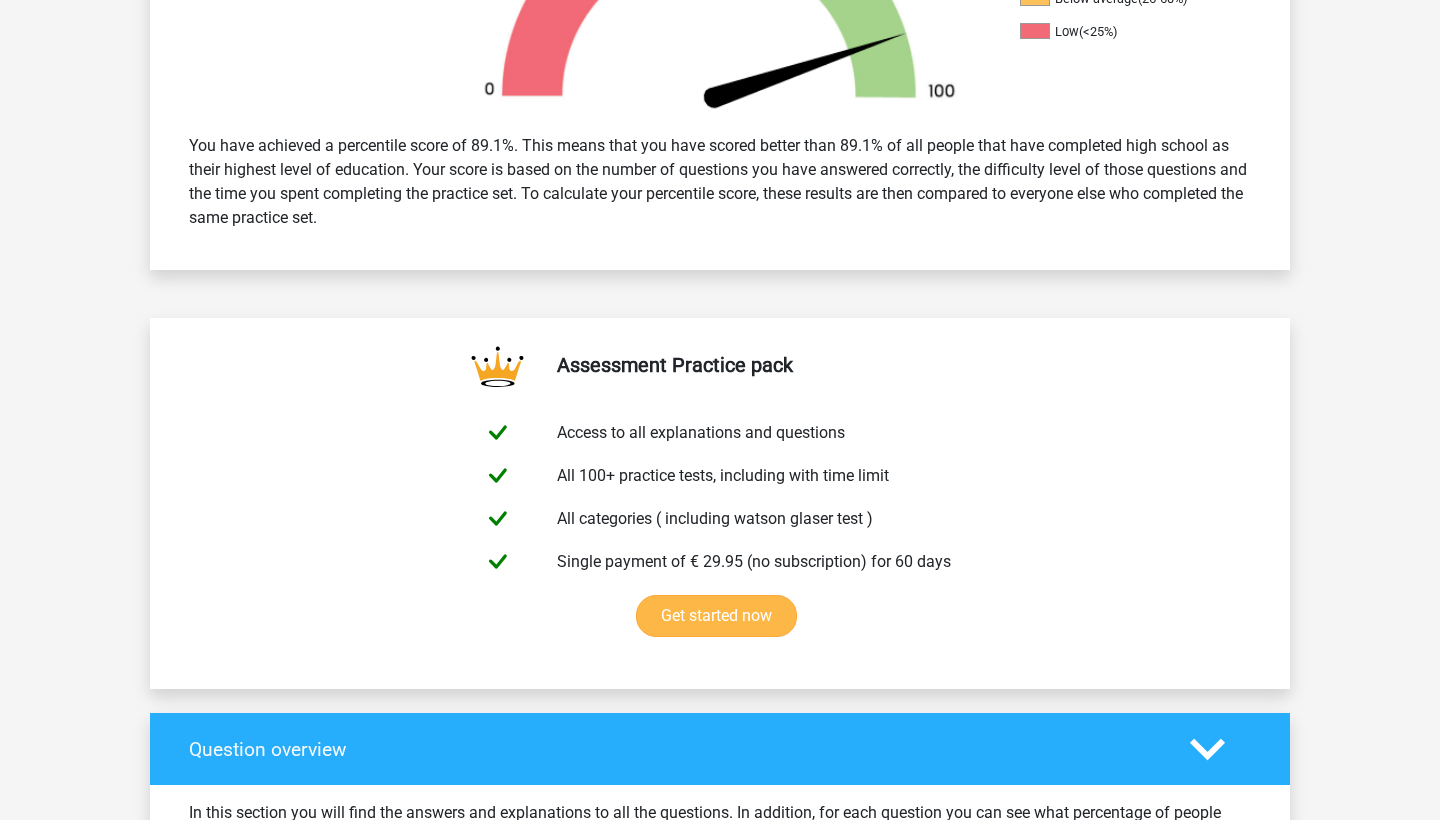 scroll, scrollTop: 784, scrollLeft: 0, axis: vertical 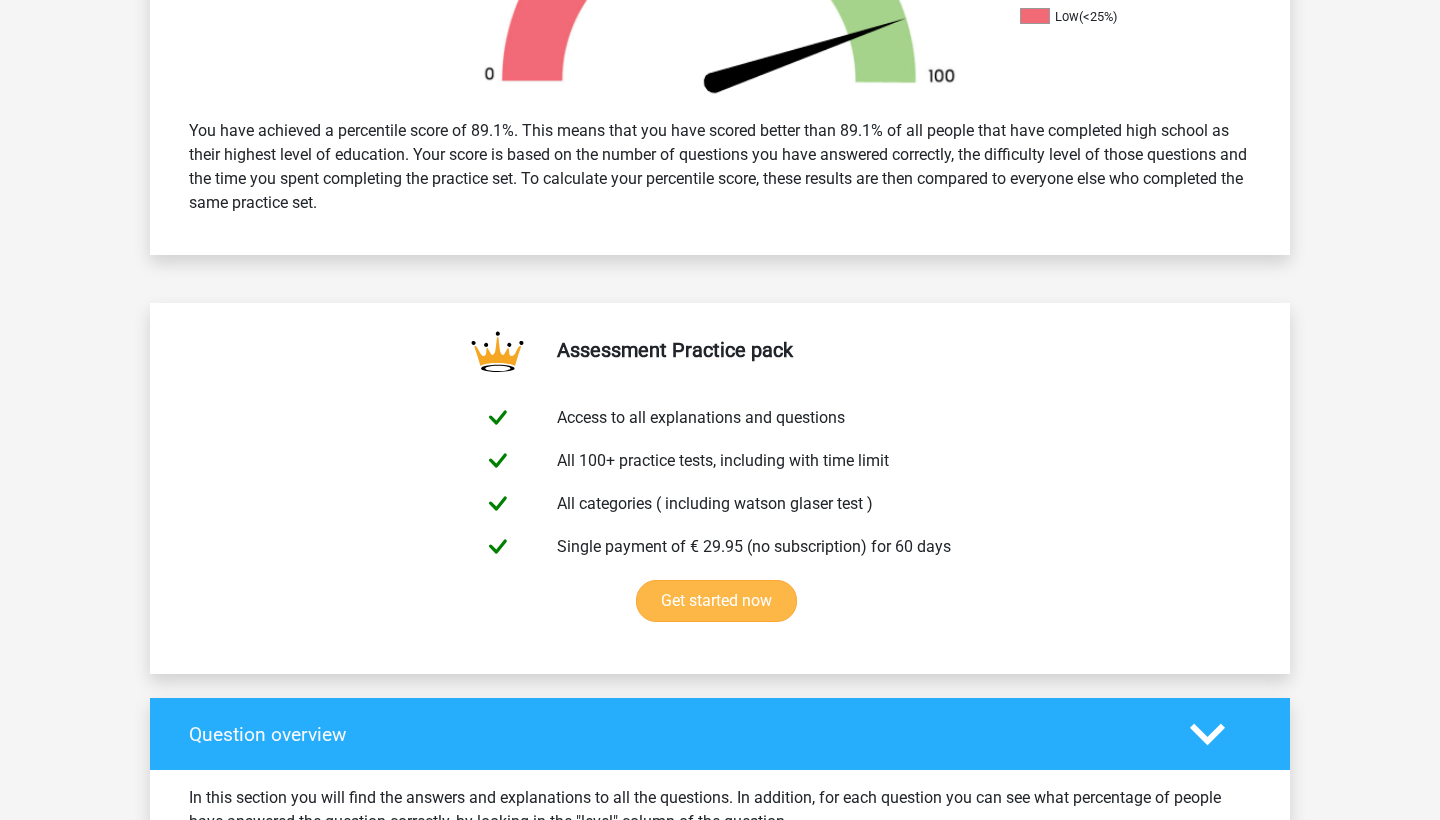 click on "Get started now" at bounding box center [716, 601] 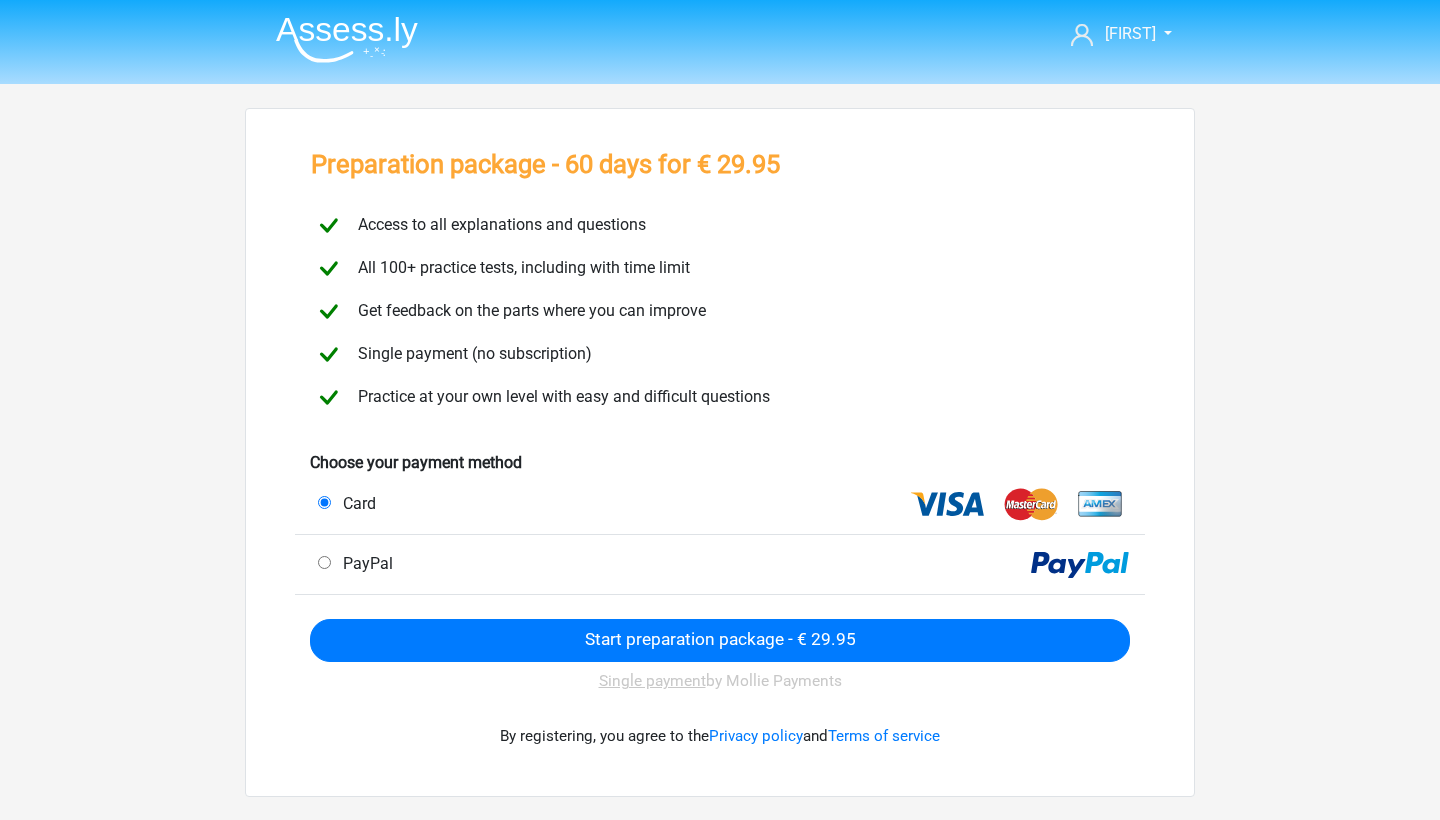 scroll, scrollTop: 0, scrollLeft: 0, axis: both 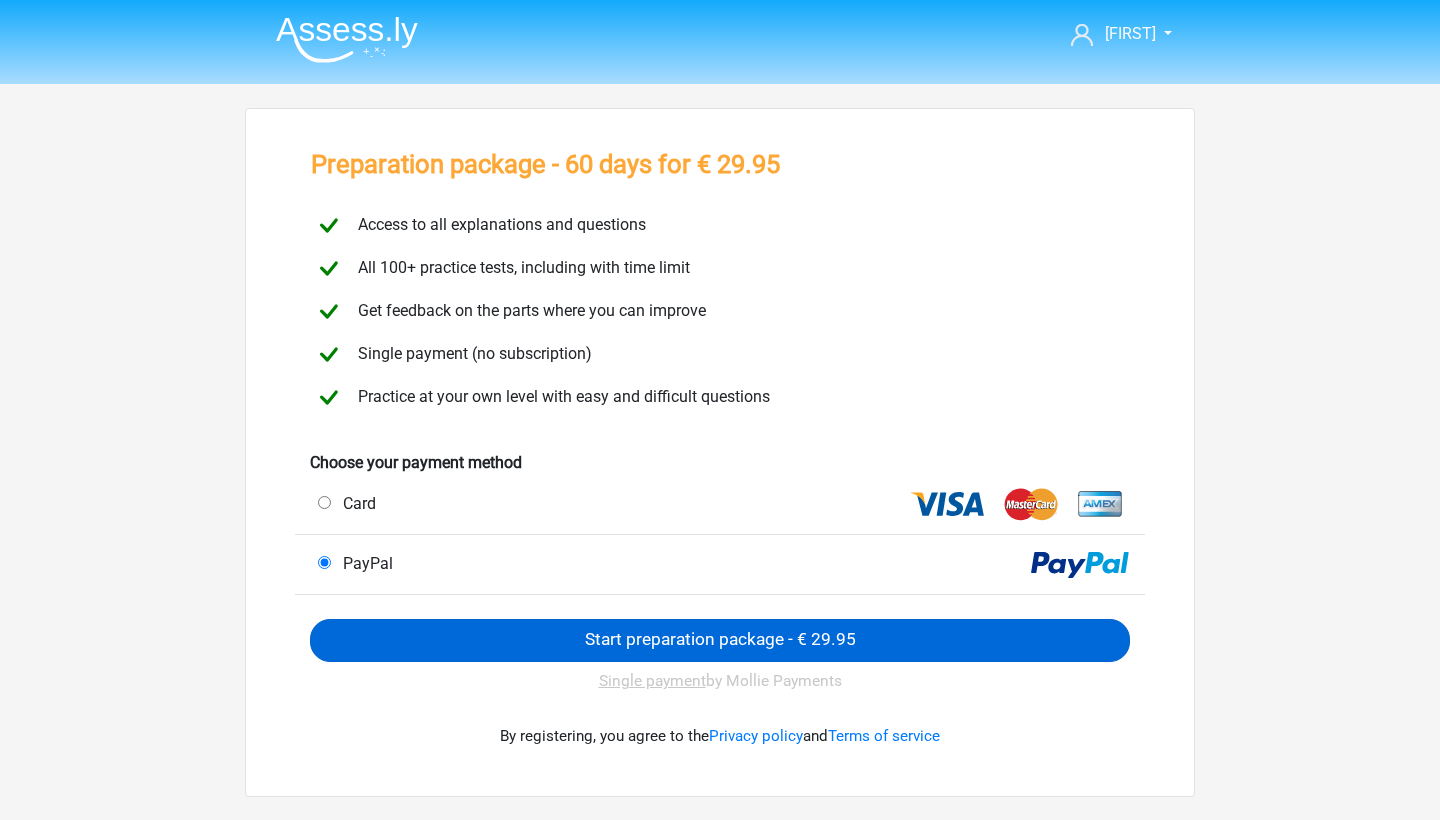 click on "Start preparation package - € 29.95" at bounding box center [720, 640] 